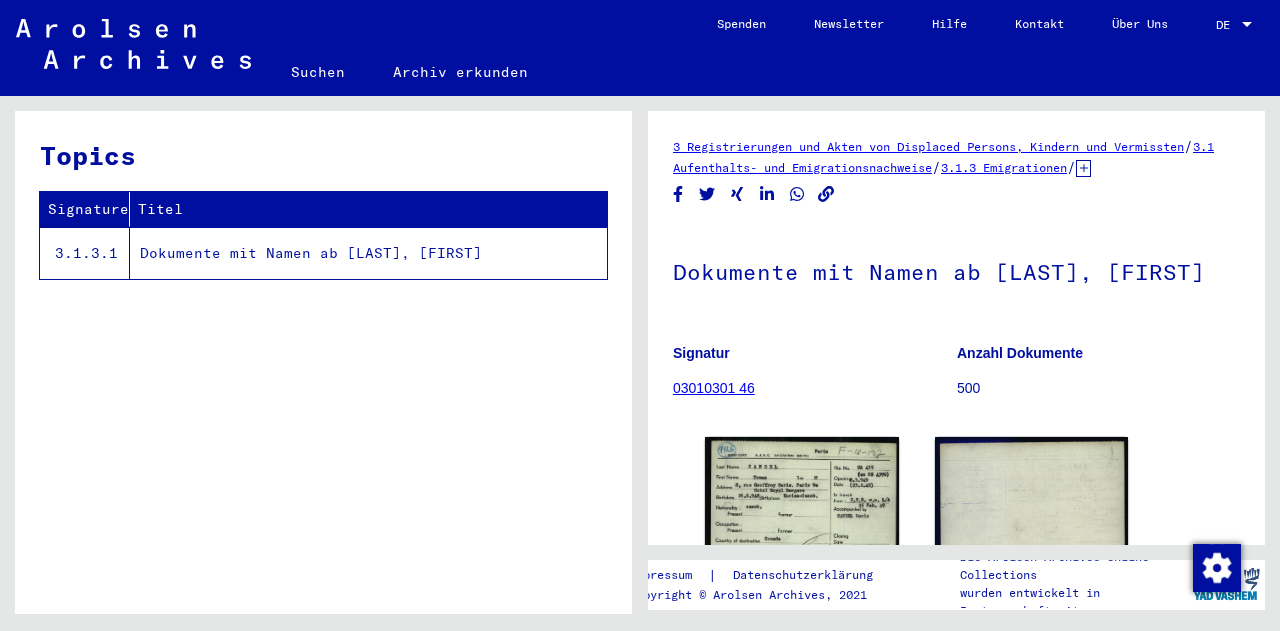 scroll, scrollTop: 0, scrollLeft: 0, axis: both 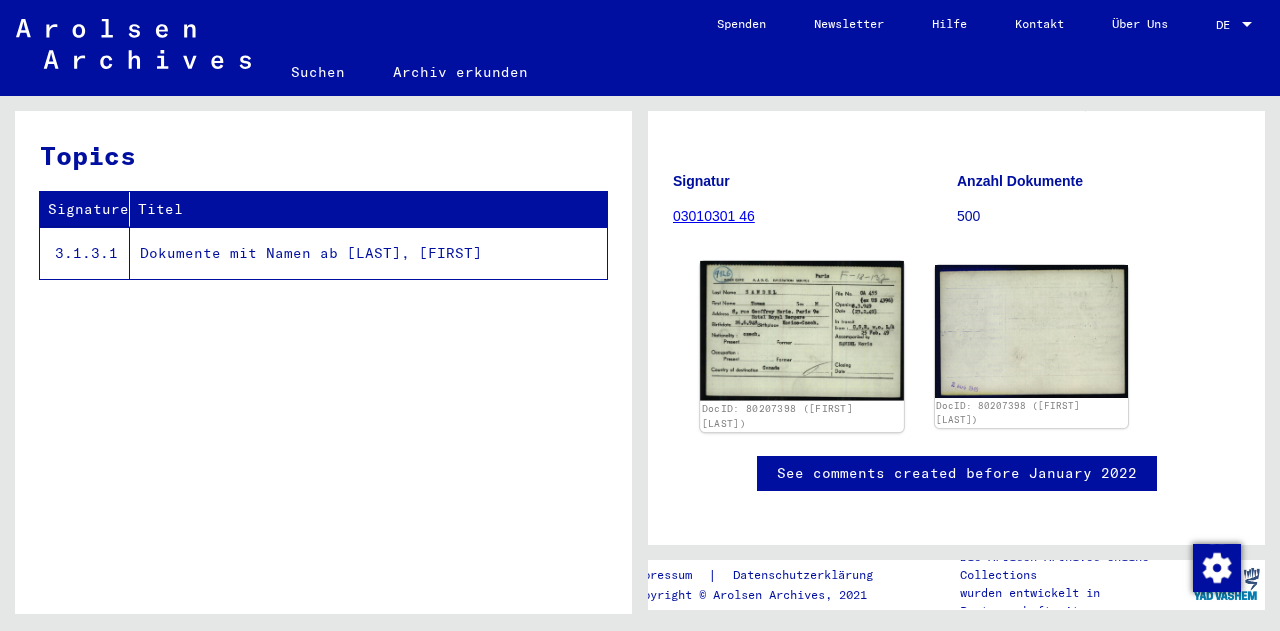 click 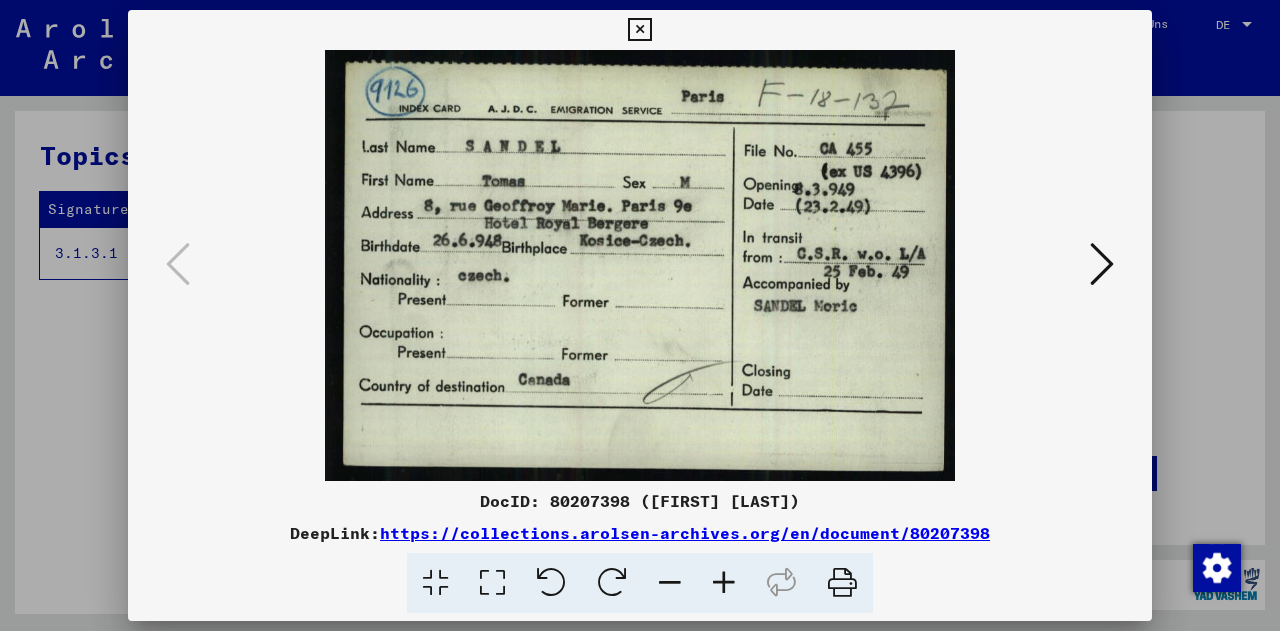 click at bounding box center (1102, 265) 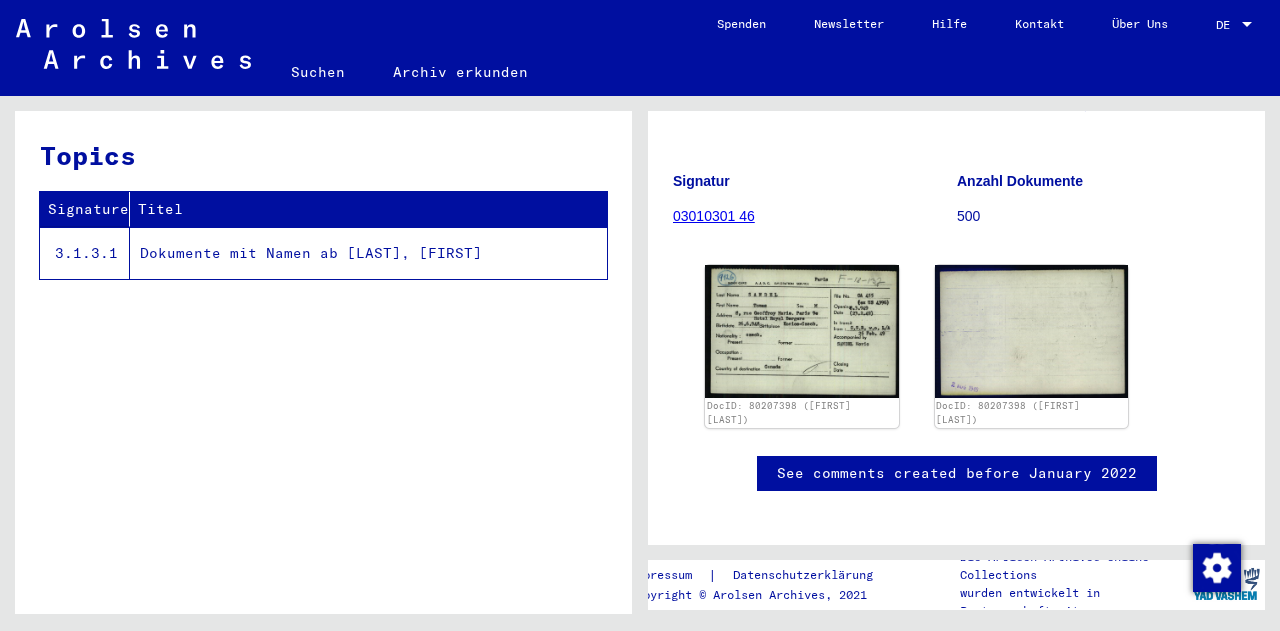 click on "Dokumente mit Namen ab [LAST], [FIRST]" 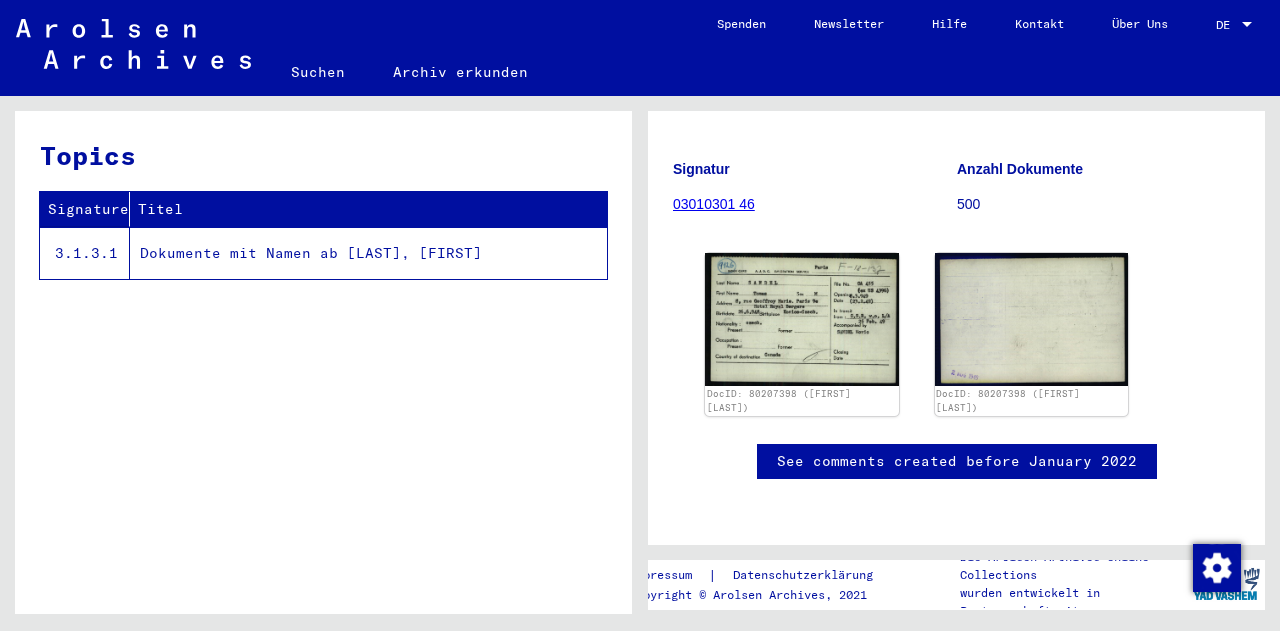 scroll, scrollTop: 273, scrollLeft: 0, axis: vertical 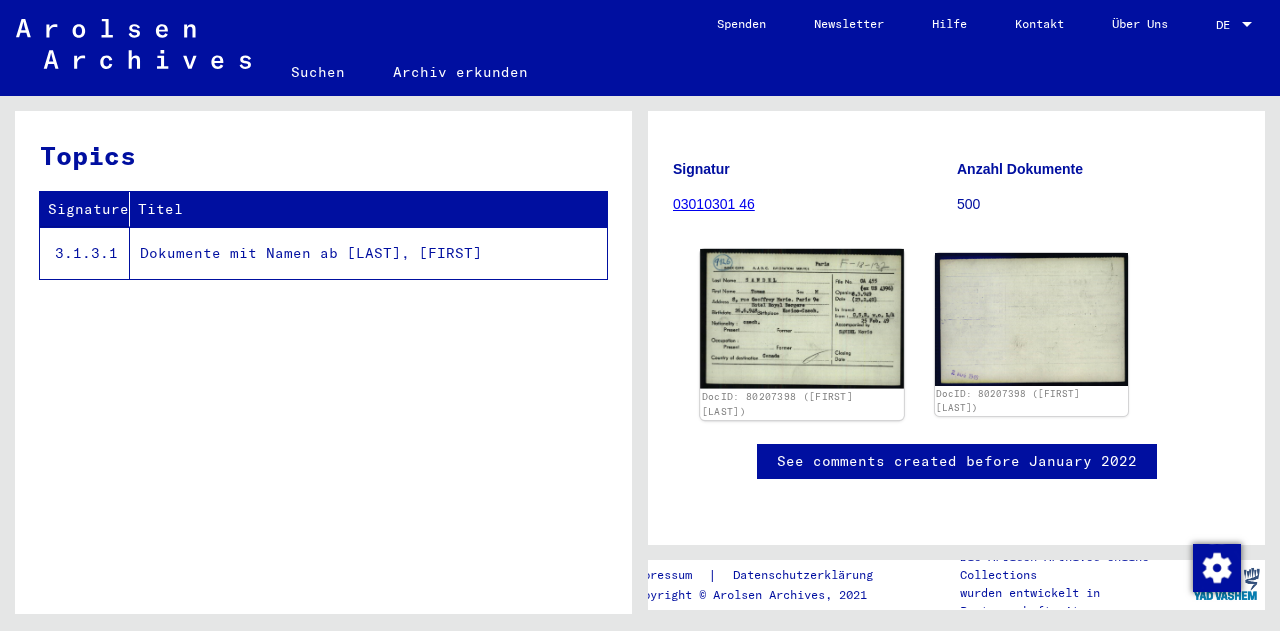 click 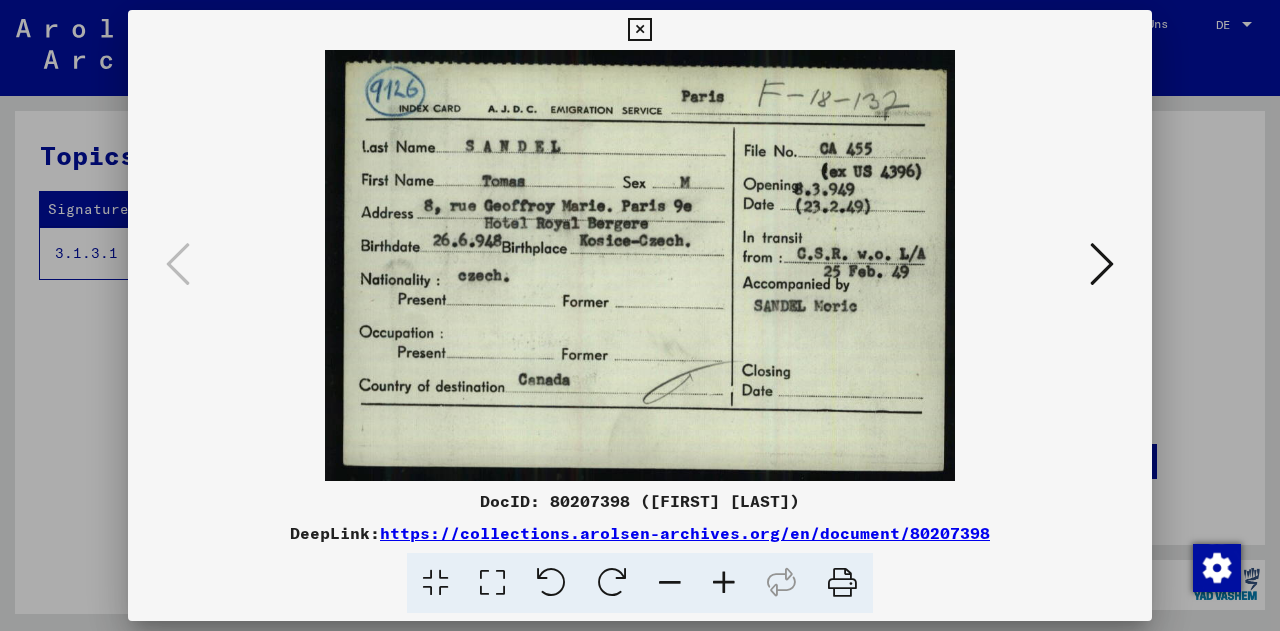 click at bounding box center [640, 265] 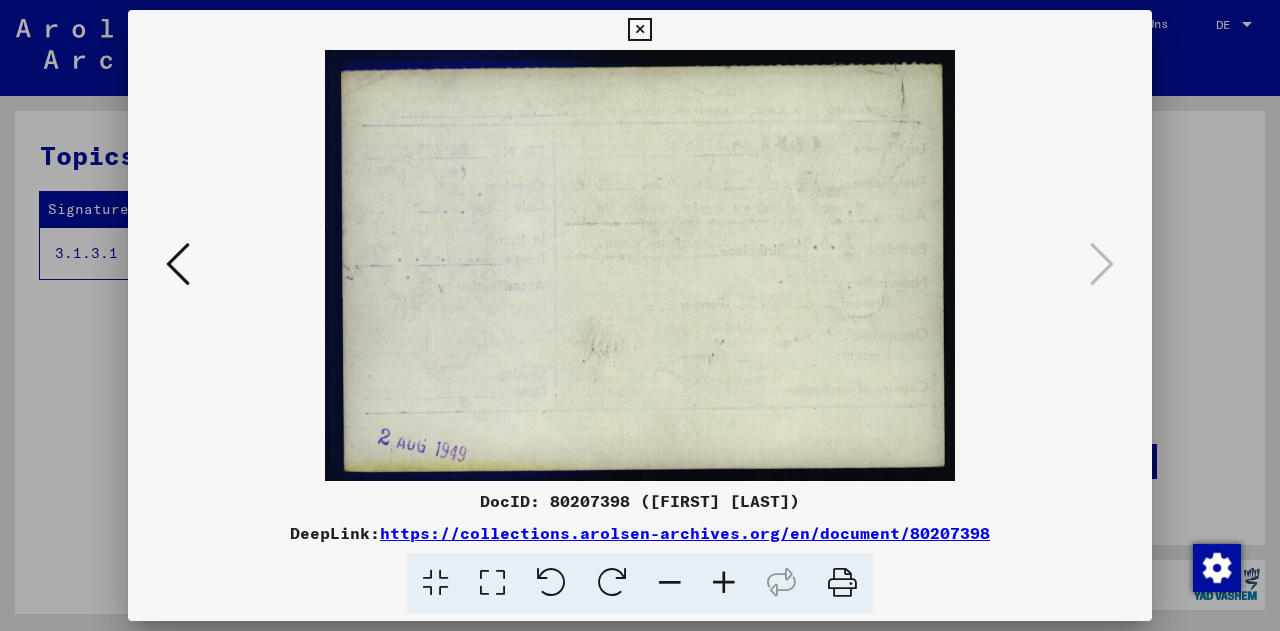 click at bounding box center (640, 265) 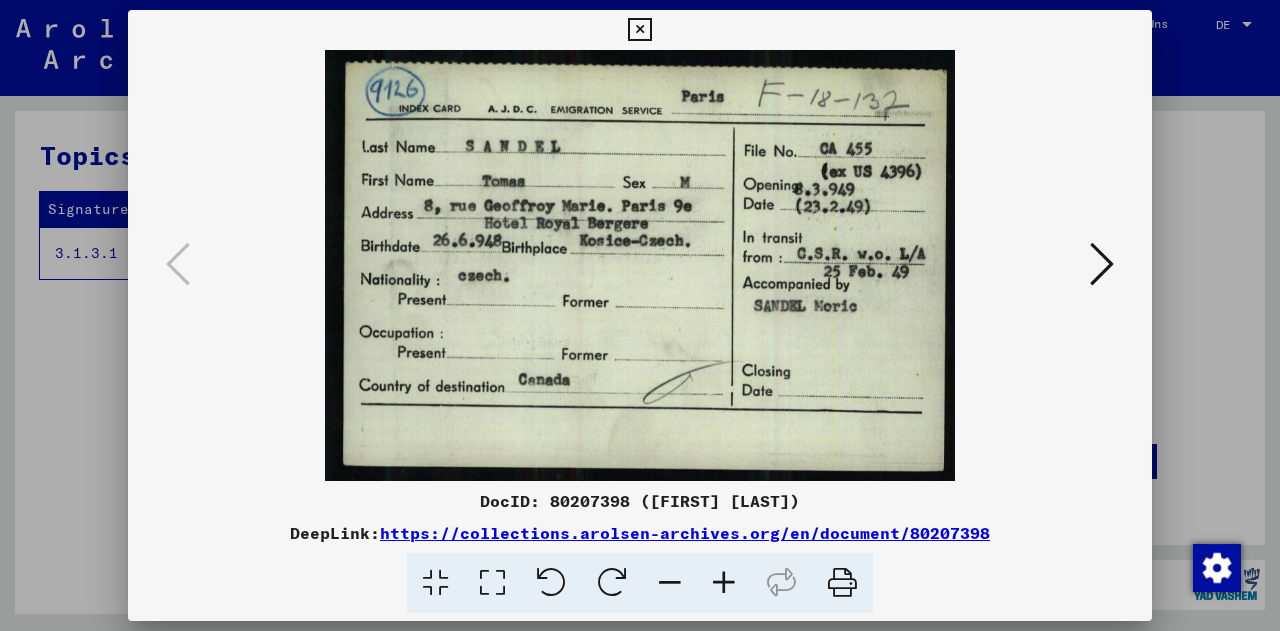 click at bounding box center [640, 315] 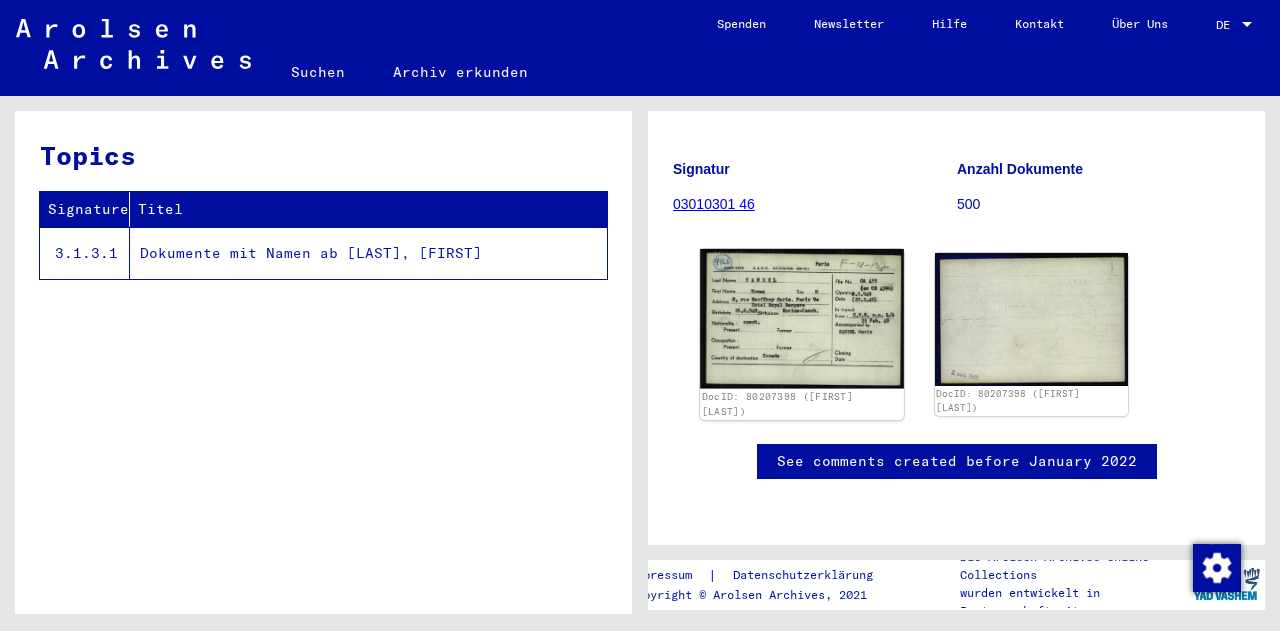click 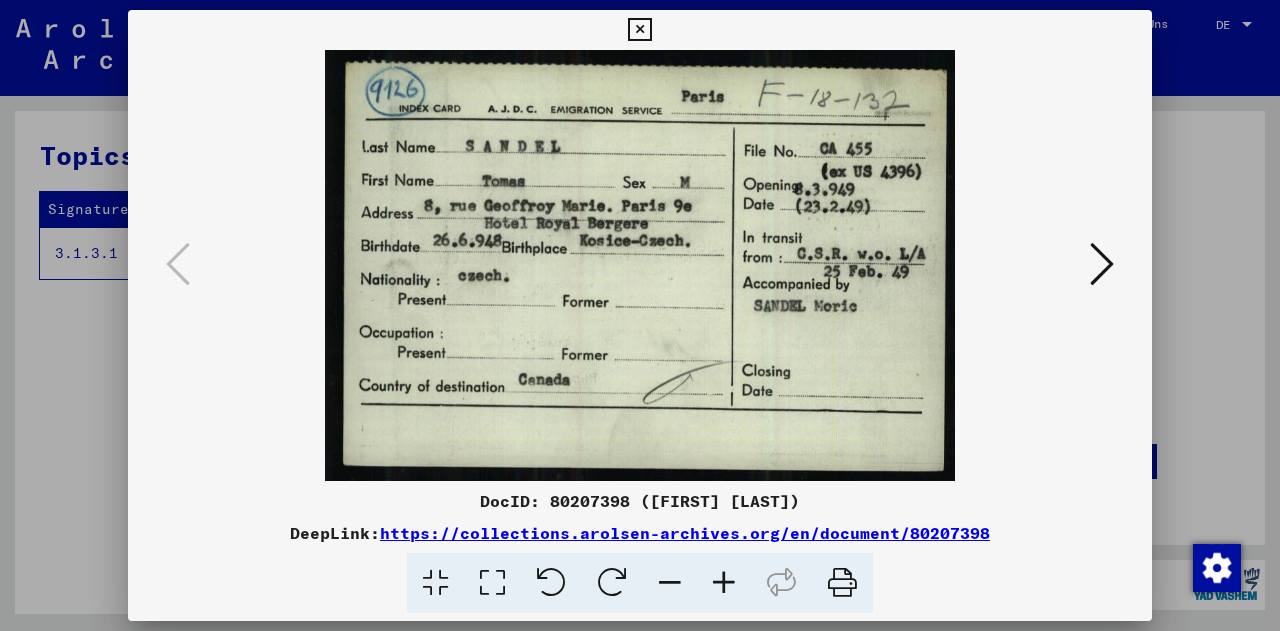 click on "DocID: 80207398 ([FIRST] [LAST])  DeepLink:  https://collections.arolsen-archives.org/en/document/80207398" at bounding box center (640, 551) 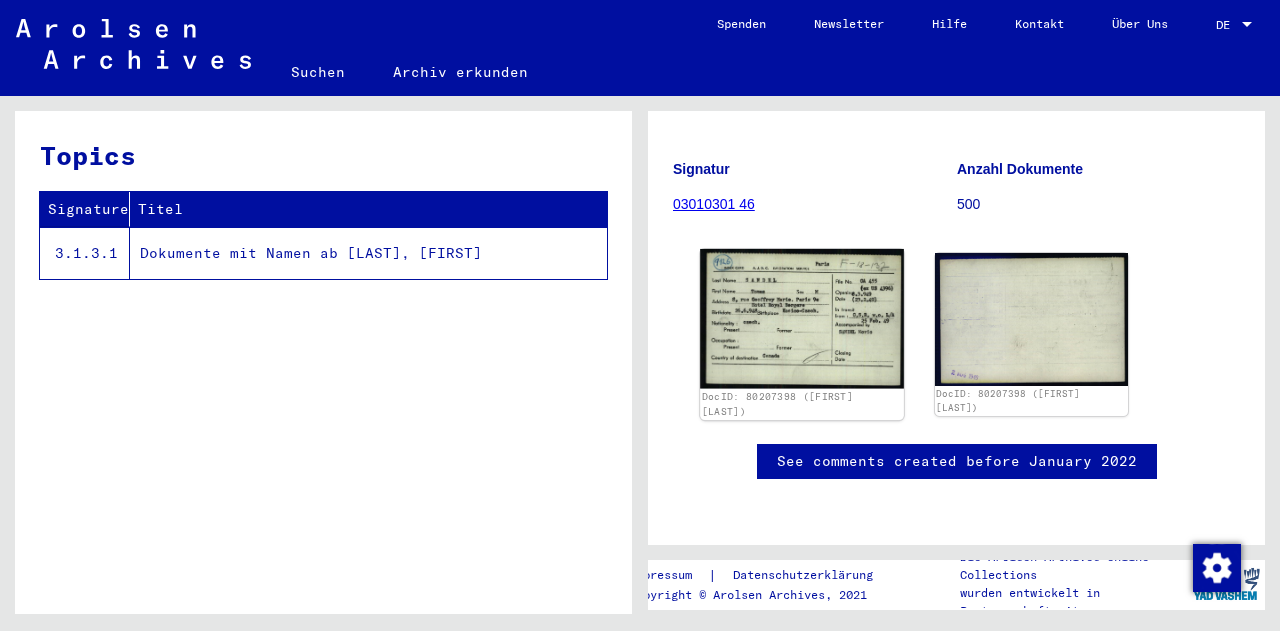scroll, scrollTop: 0, scrollLeft: 0, axis: both 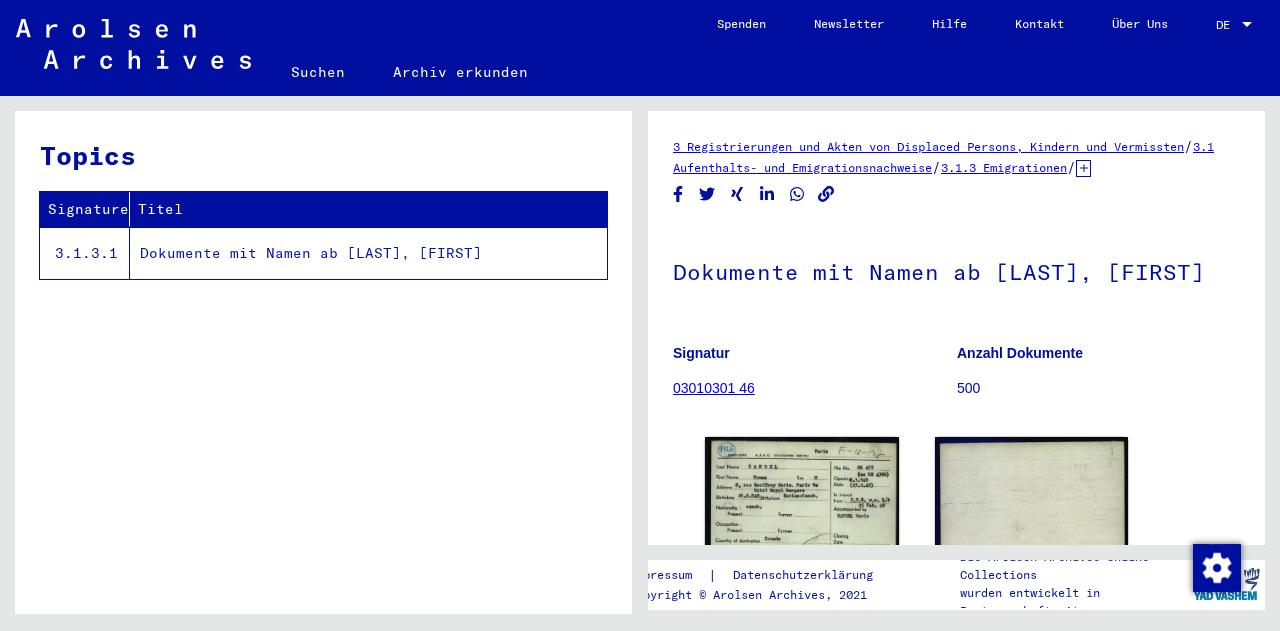 click on "03010301 46" 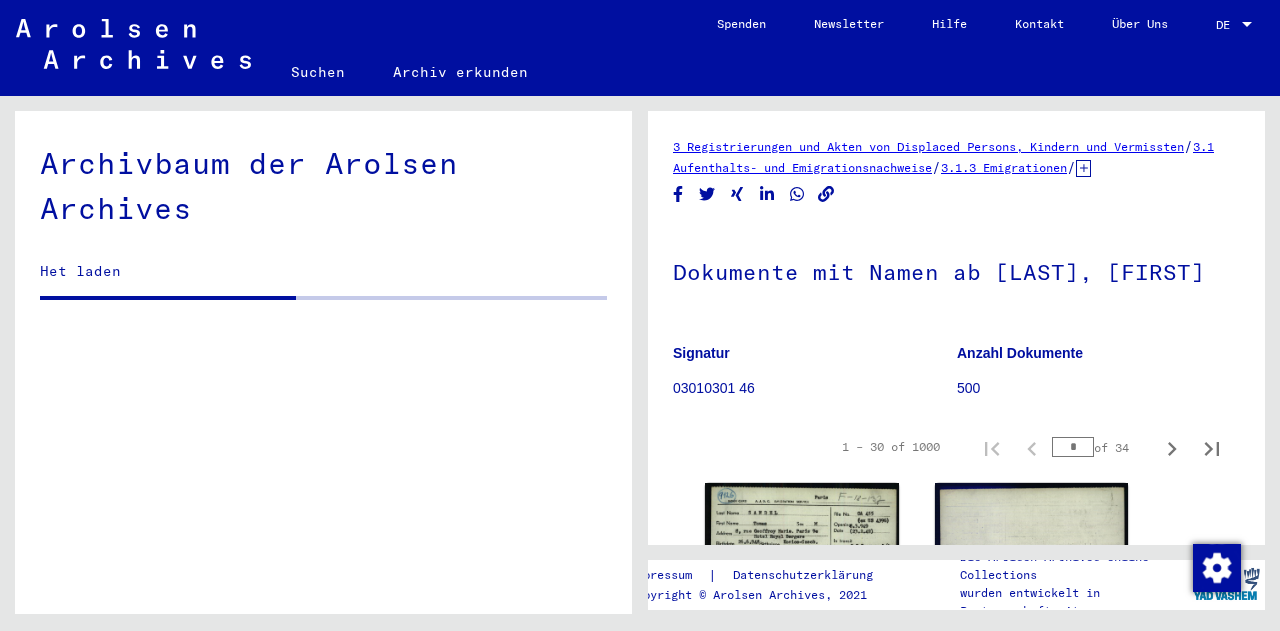 scroll, scrollTop: 12852, scrollLeft: 0, axis: vertical 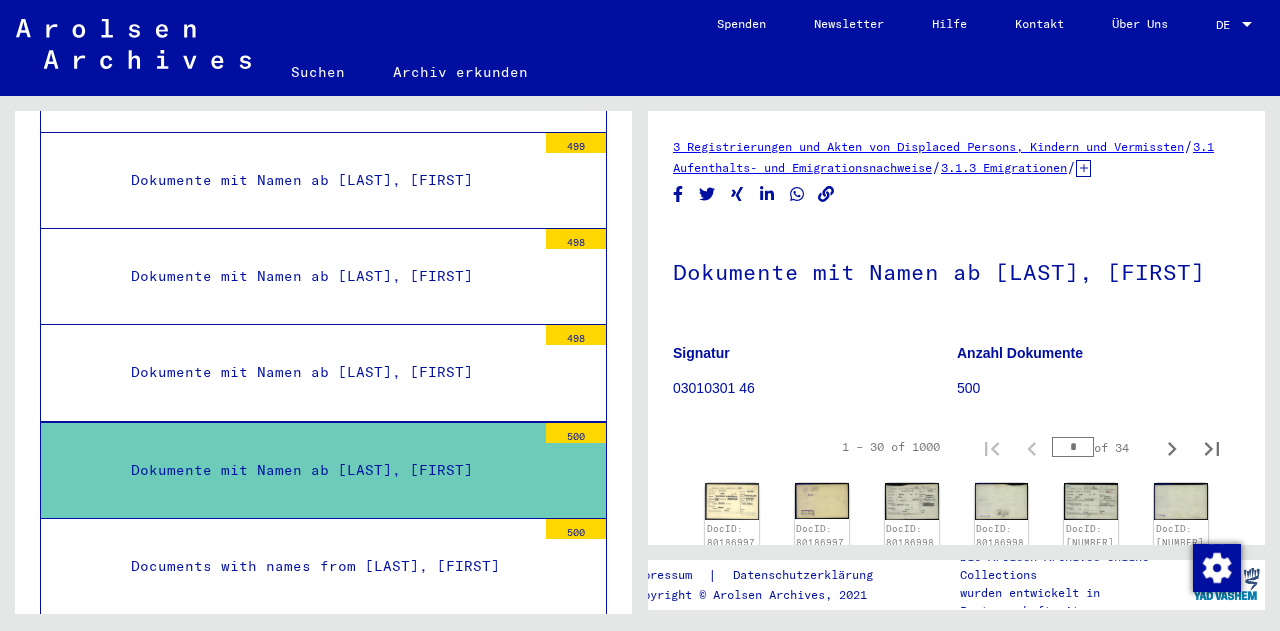 click on "DE DE" 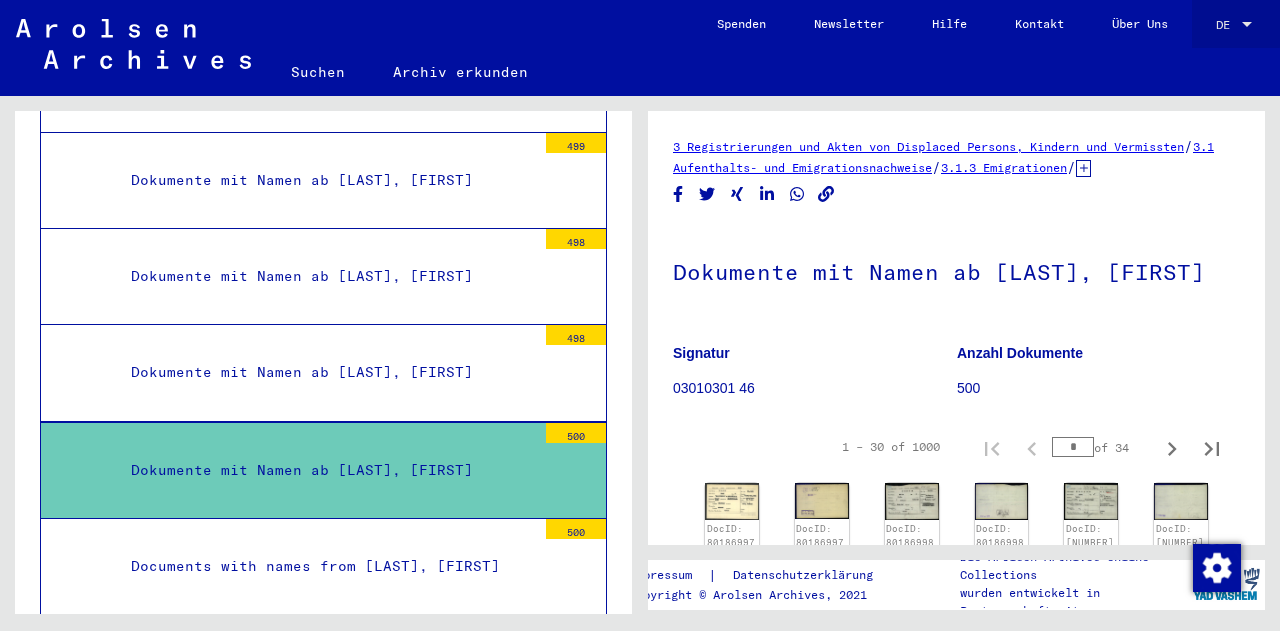 click on "DE" at bounding box center (1227, 25) 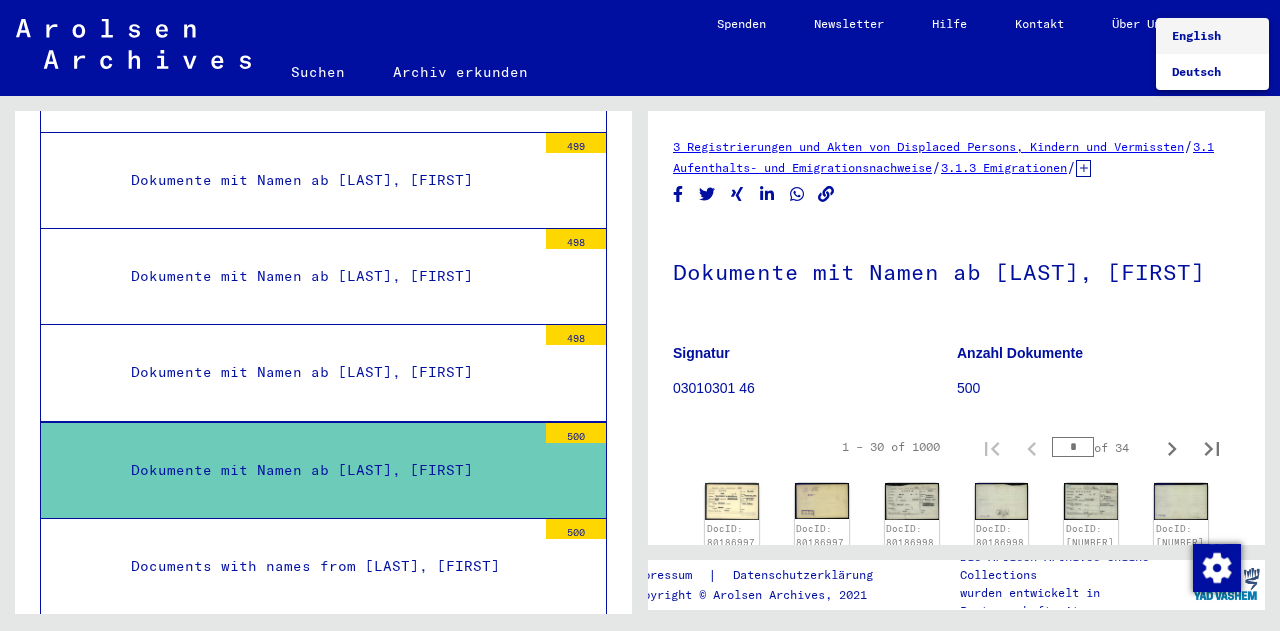 click on "English" at bounding box center [1212, 36] 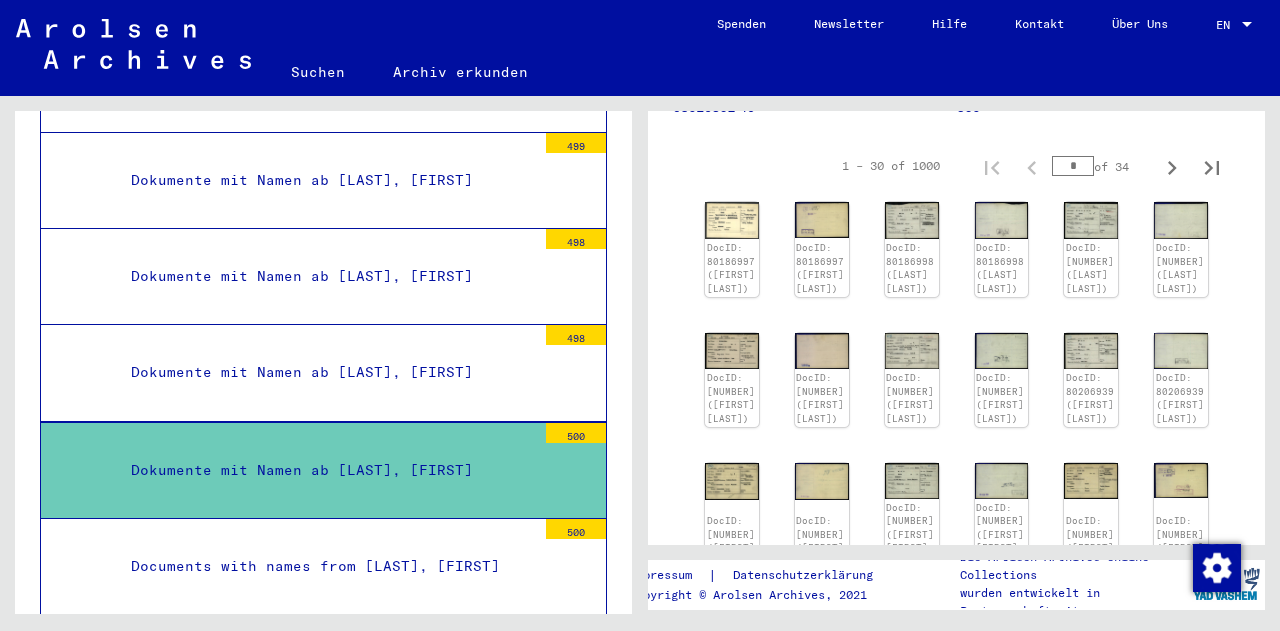 scroll, scrollTop: 0, scrollLeft: 0, axis: both 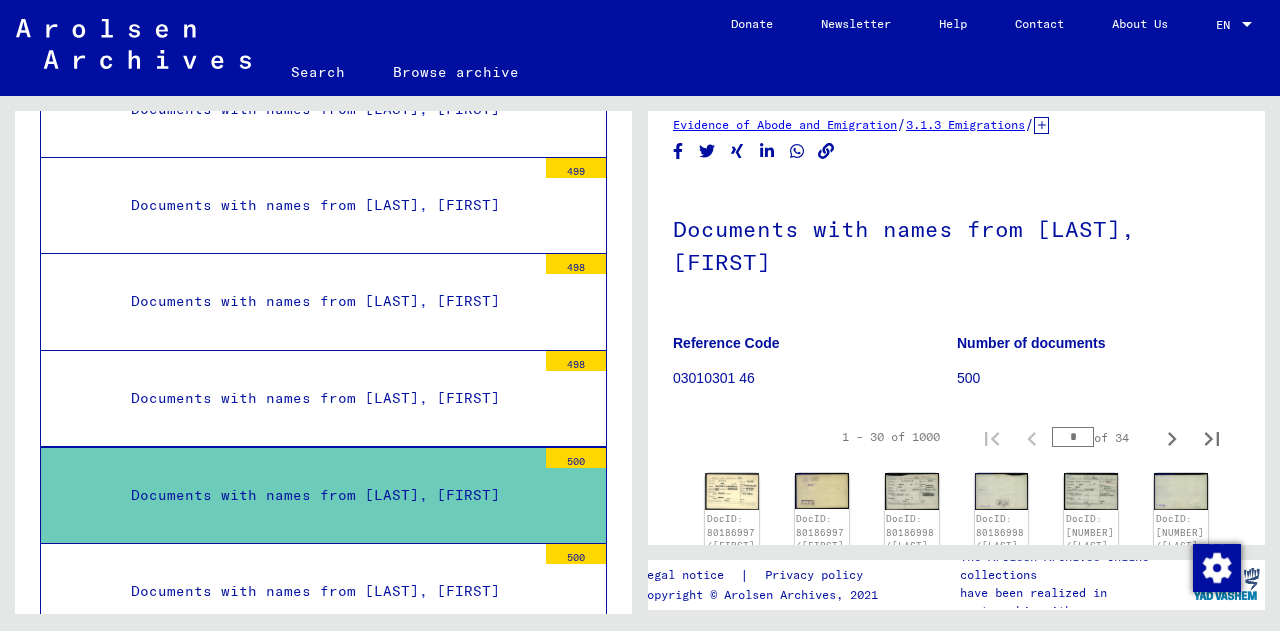 click on "*" at bounding box center [1073, 437] 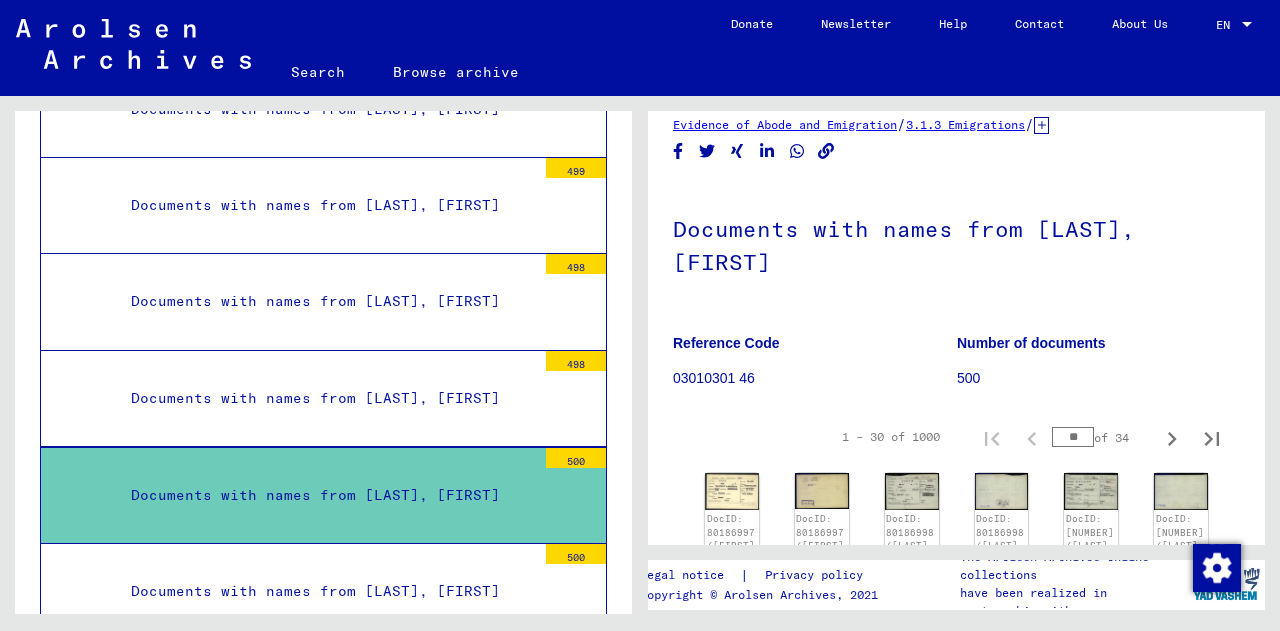 type on "**" 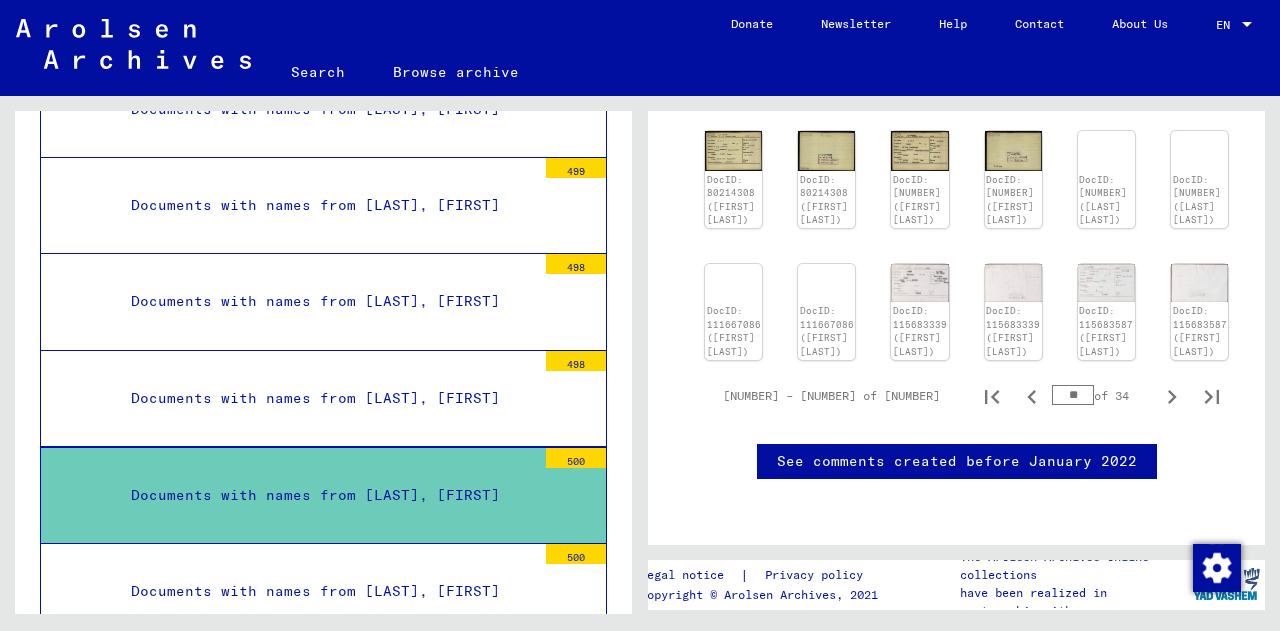 scroll, scrollTop: 983, scrollLeft: 0, axis: vertical 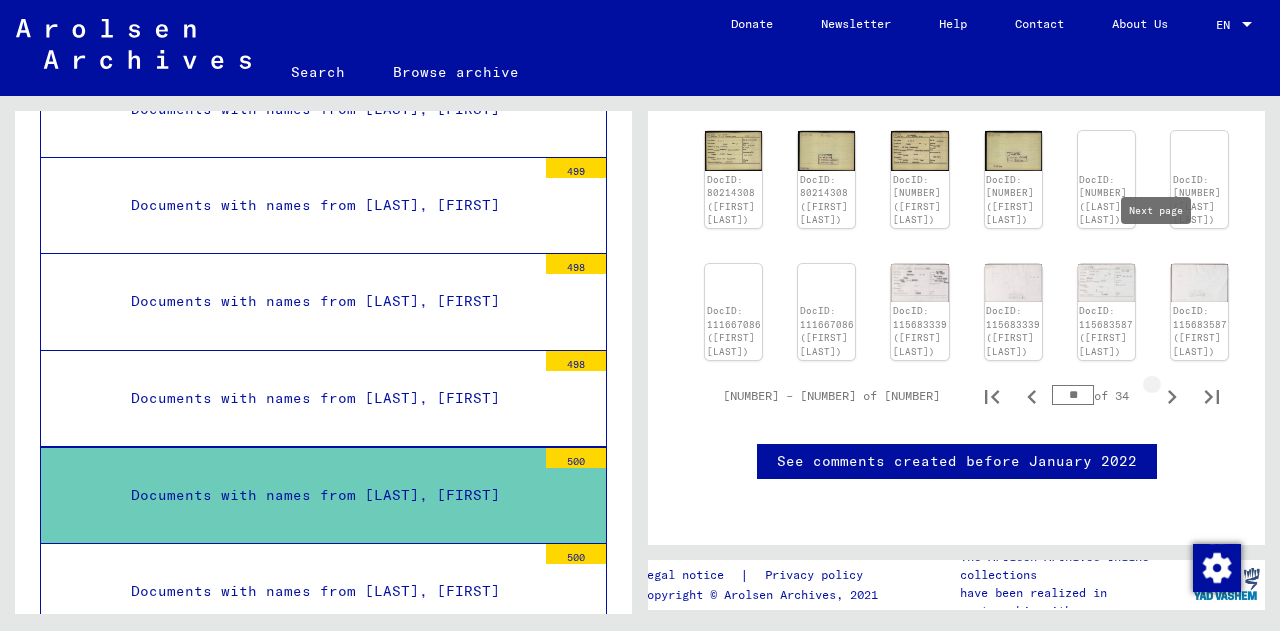 click 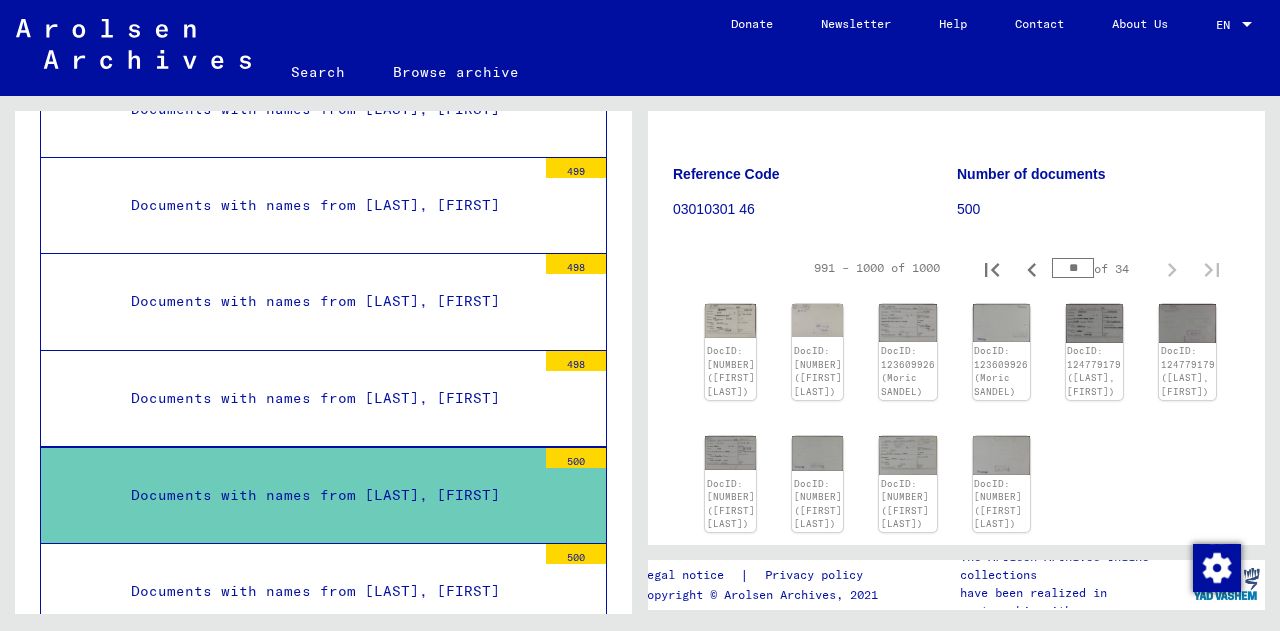 scroll, scrollTop: 212, scrollLeft: 0, axis: vertical 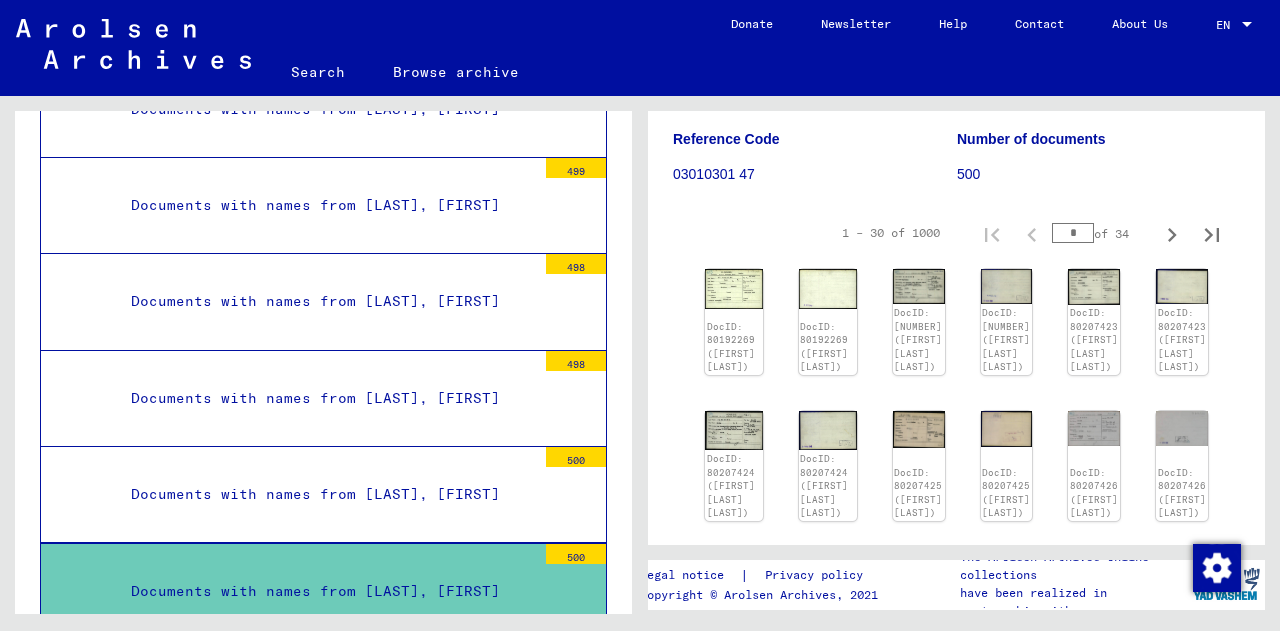 click on "Documents with names from [LAST], [FIRST]" at bounding box center [326, 494] 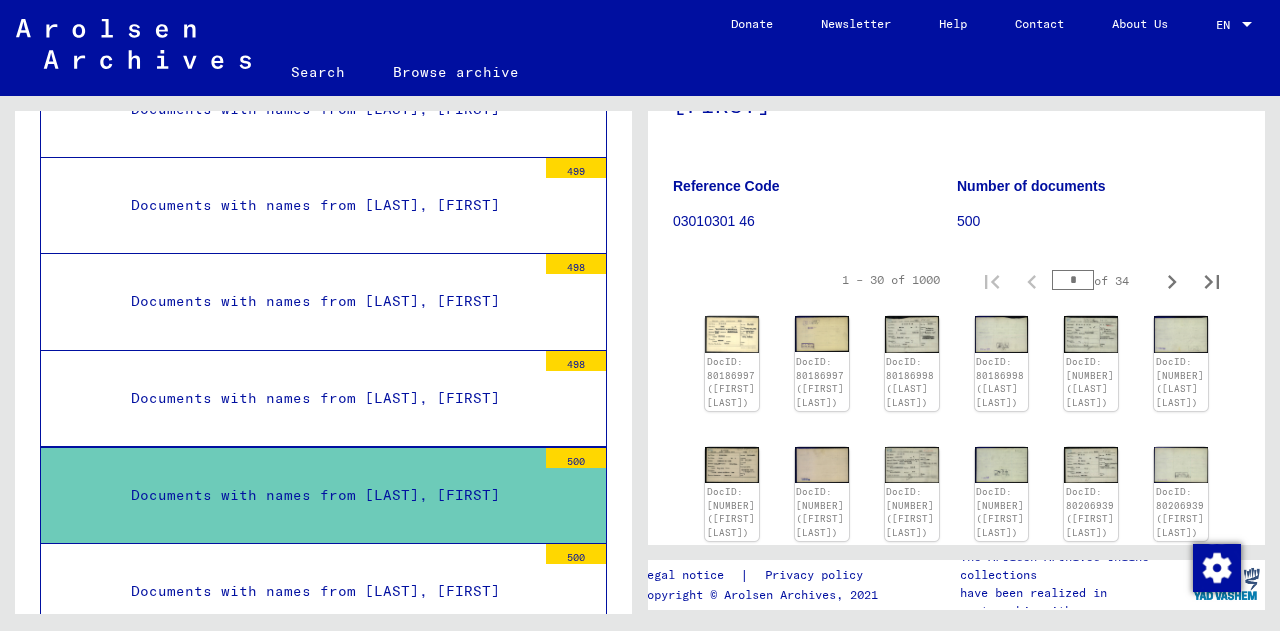 scroll, scrollTop: 228, scrollLeft: 11, axis: both 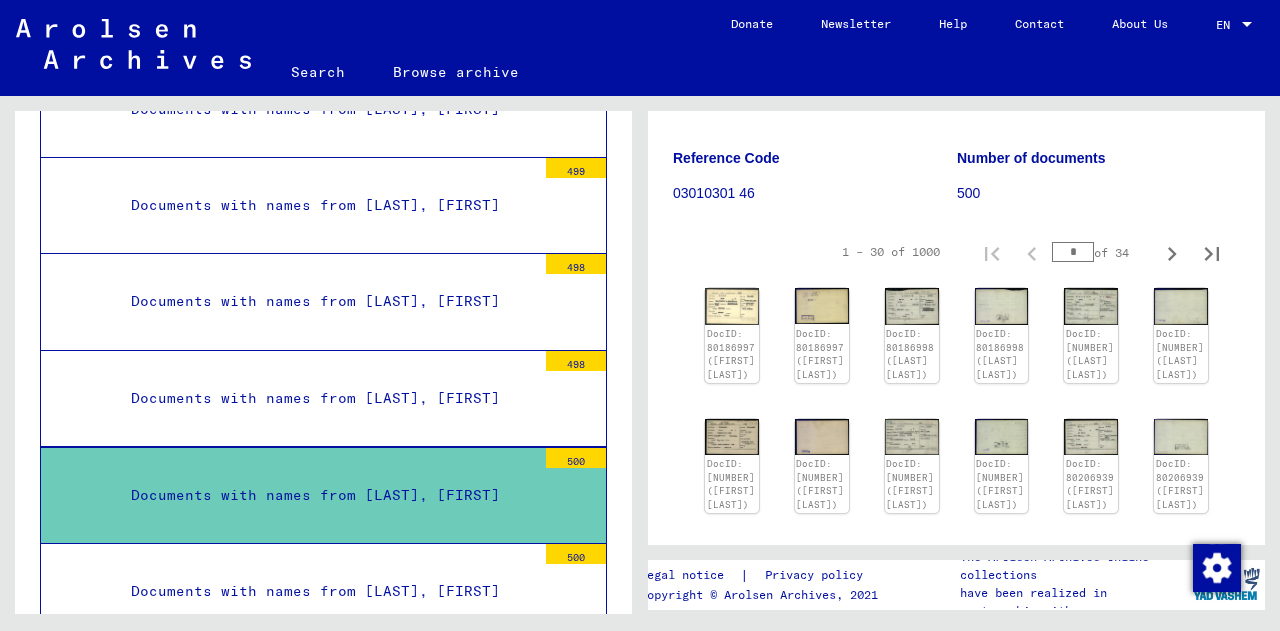 click on "Documents with names from [LAST], [FIRST]" at bounding box center (326, 591) 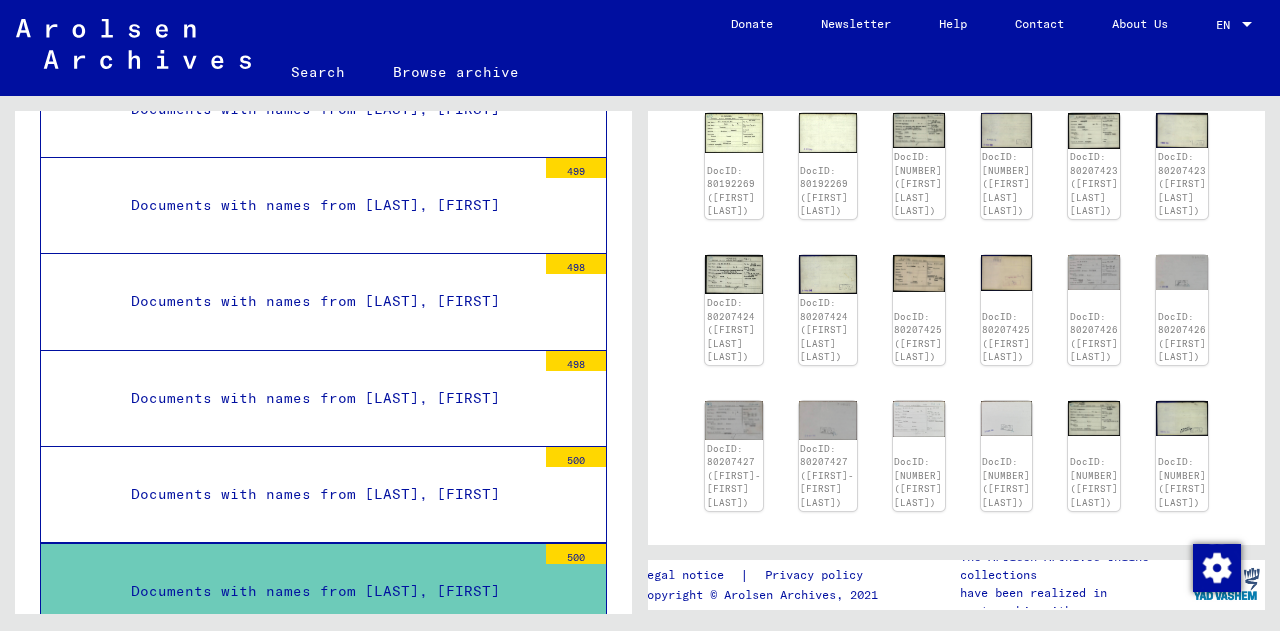 scroll, scrollTop: 416, scrollLeft: 0, axis: vertical 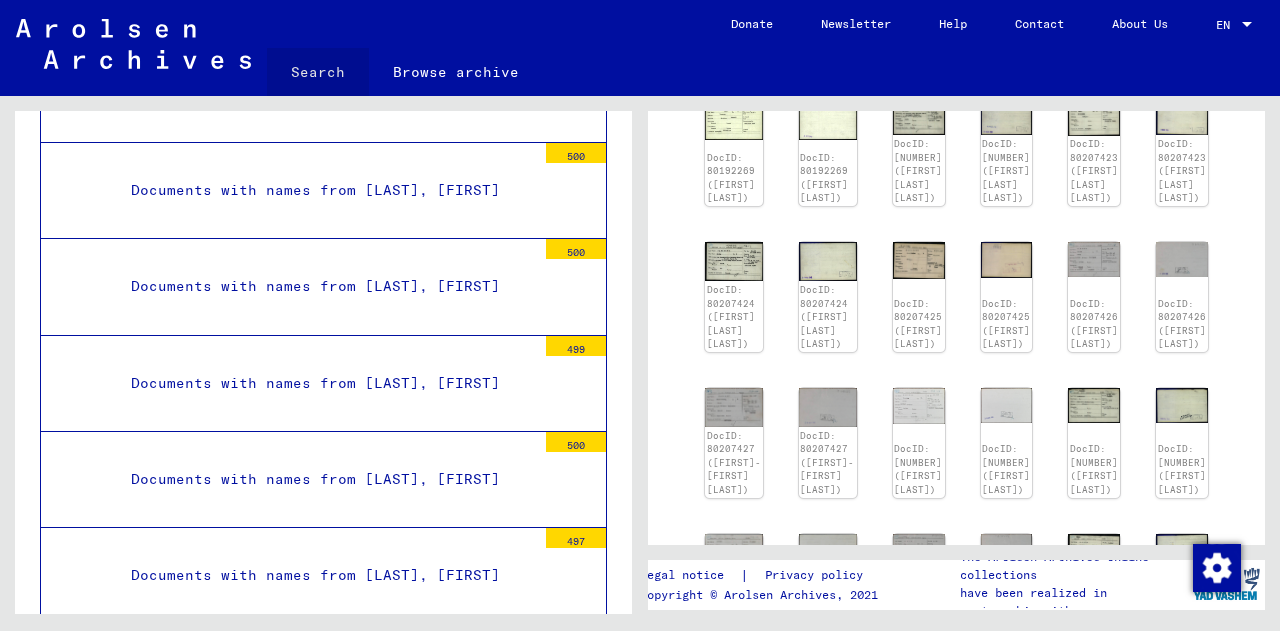 click on "Search" 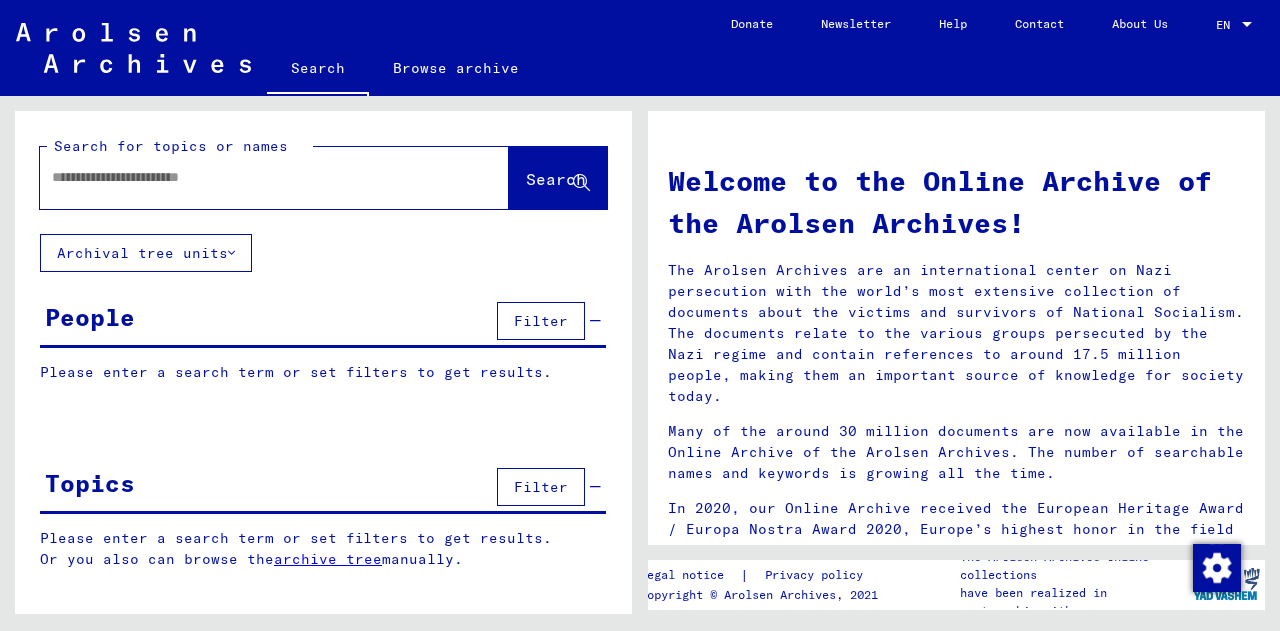 click on "Browse archive" 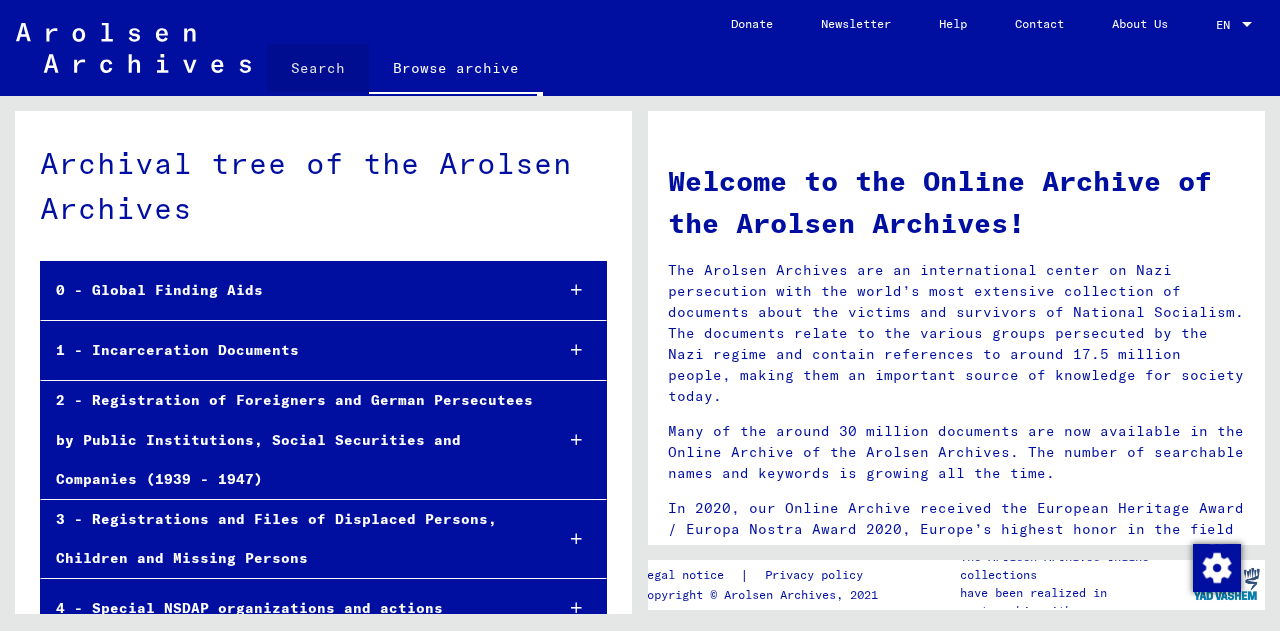 click on "Search" 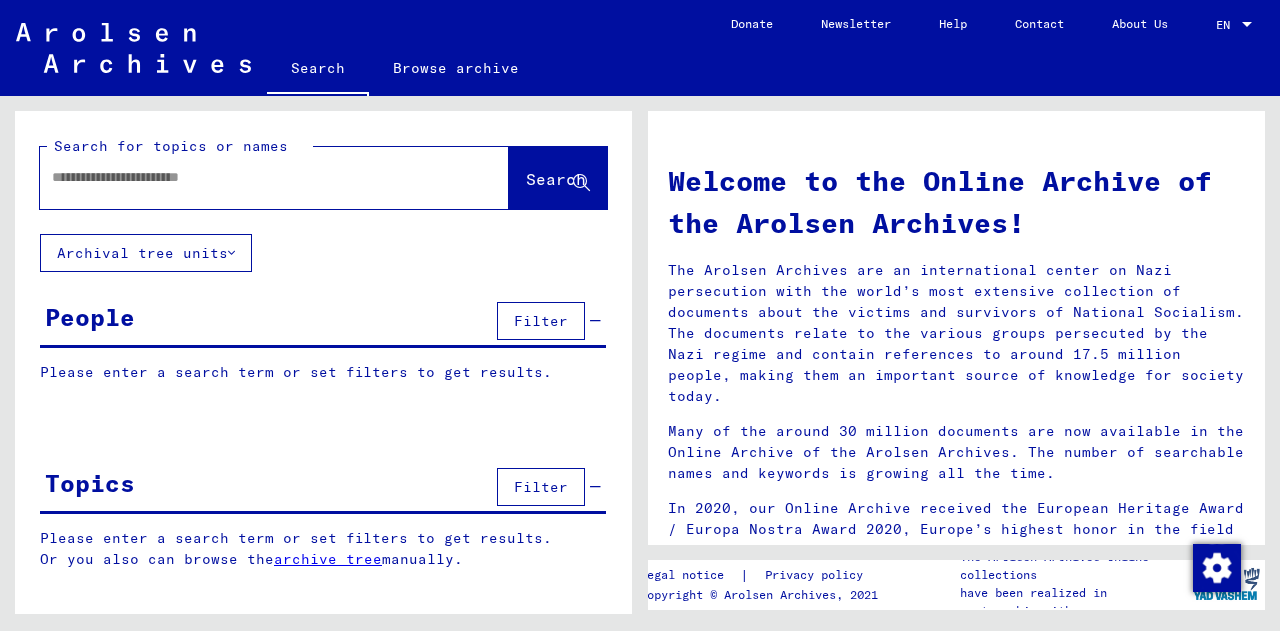click at bounding box center [250, 177] 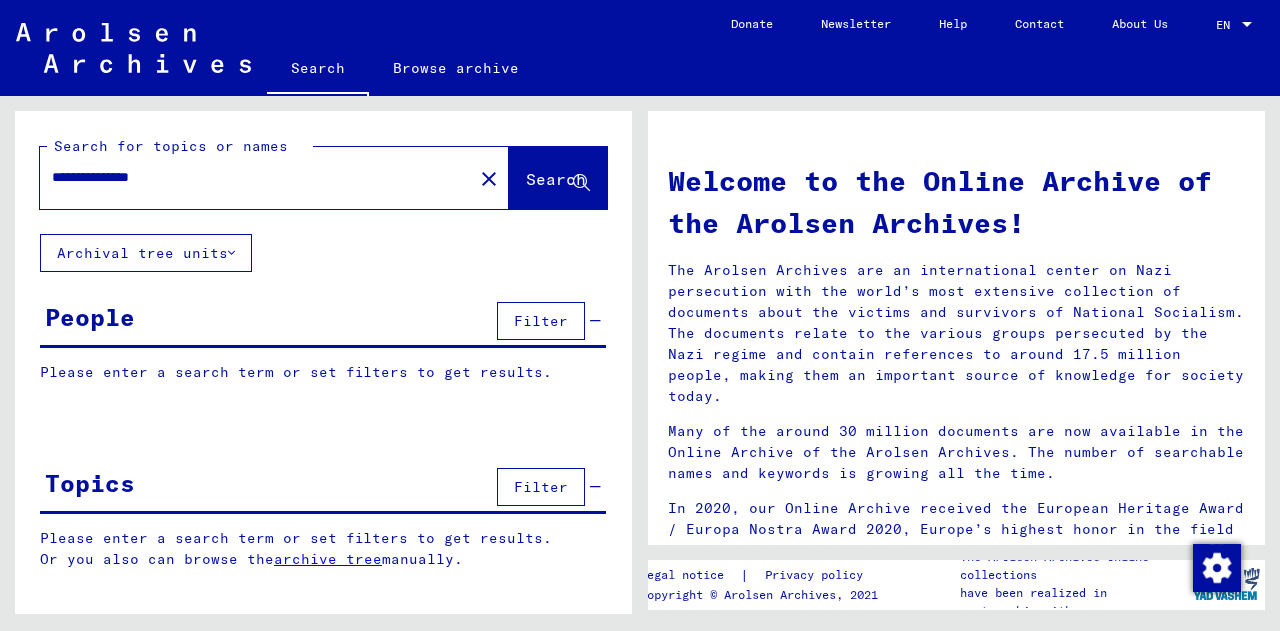type on "**********" 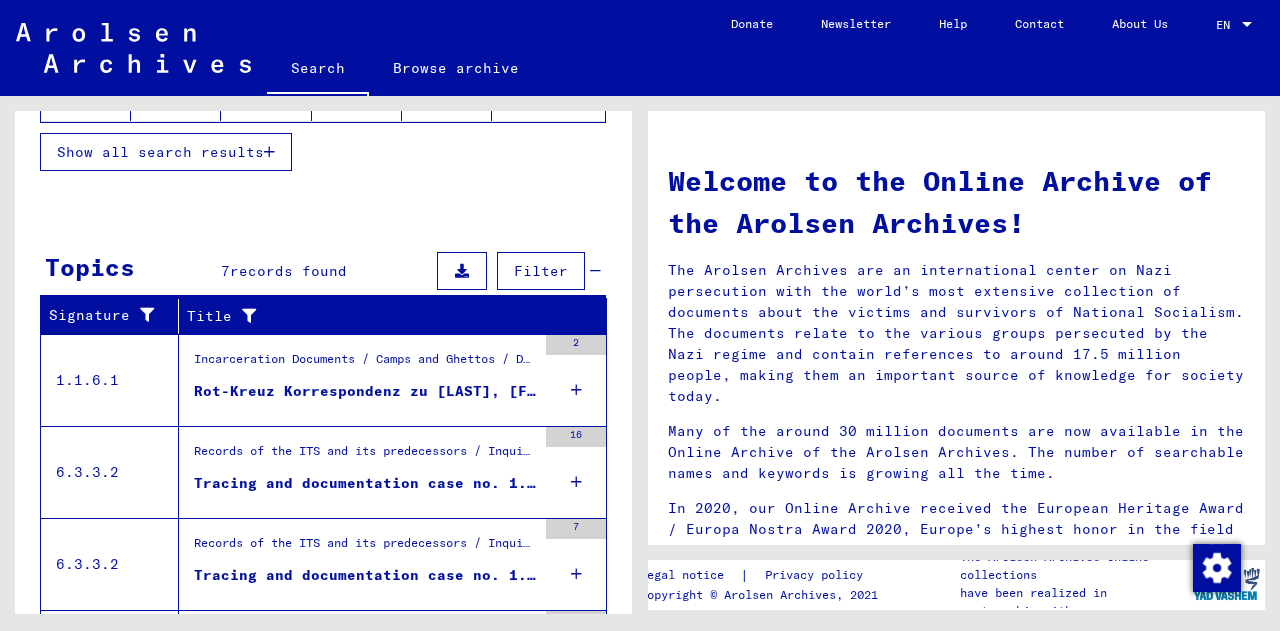 scroll, scrollTop: 528, scrollLeft: 0, axis: vertical 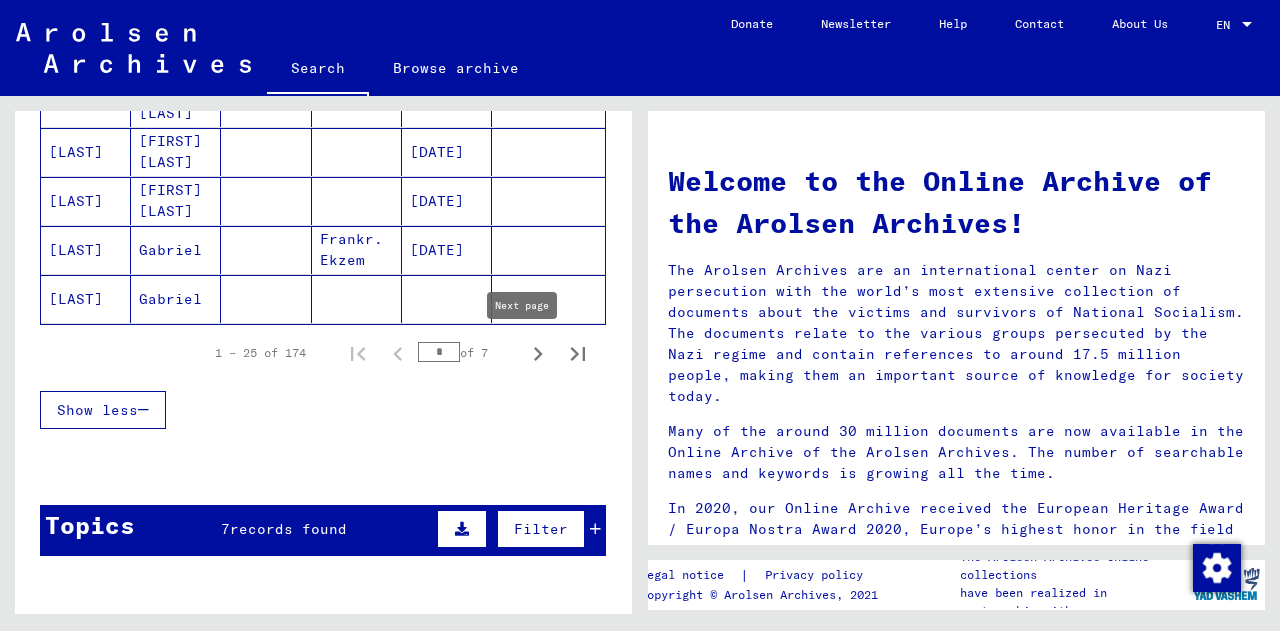 click 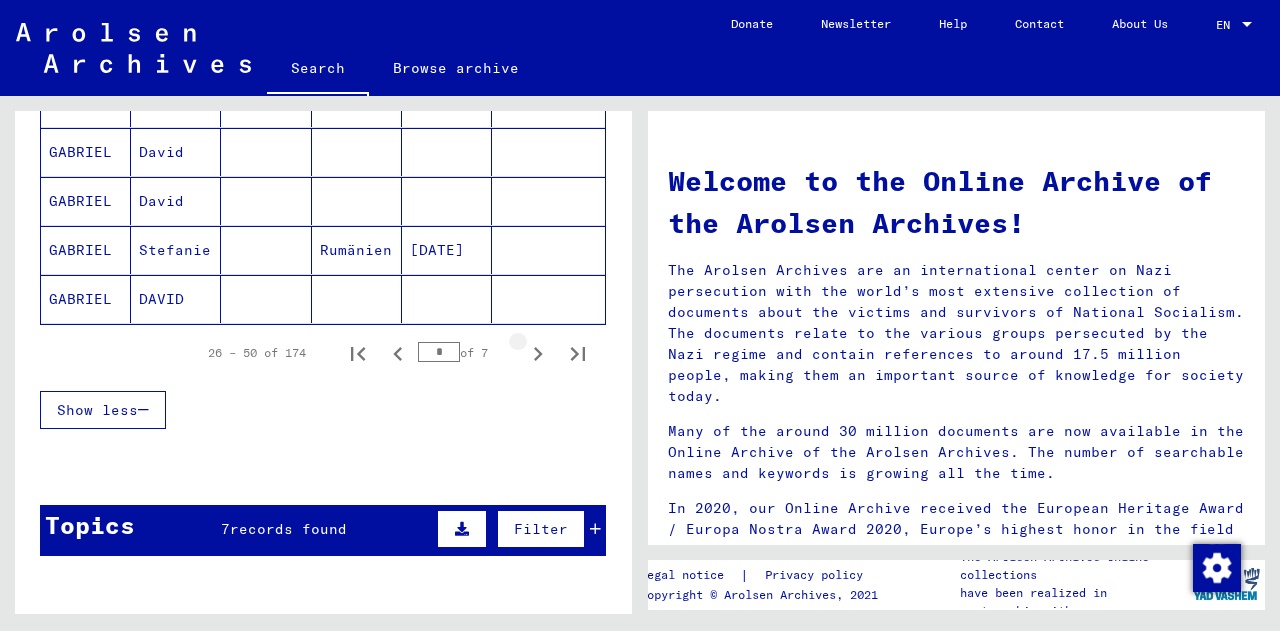 click 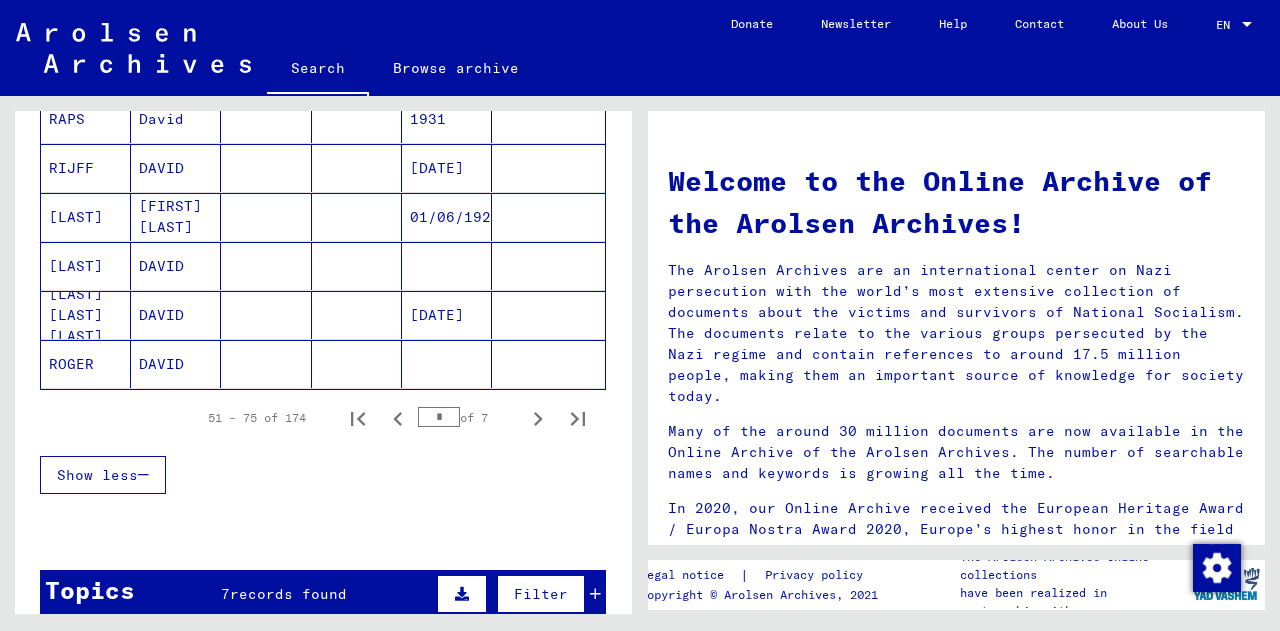 scroll, scrollTop: 1271, scrollLeft: 0, axis: vertical 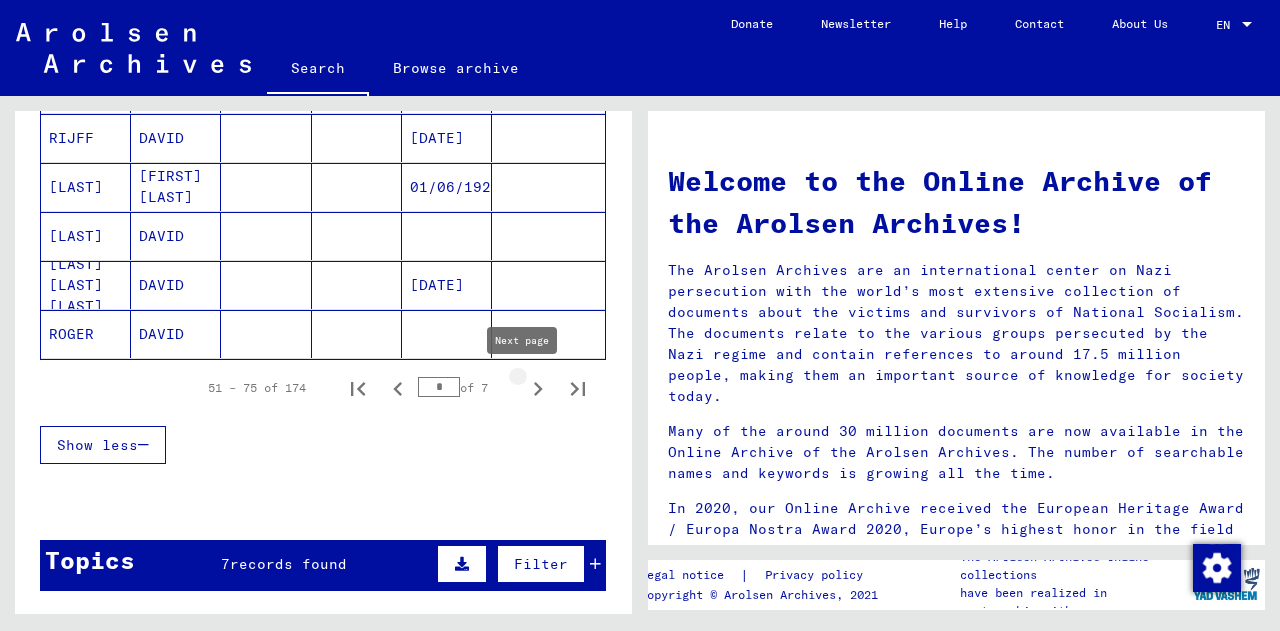 click 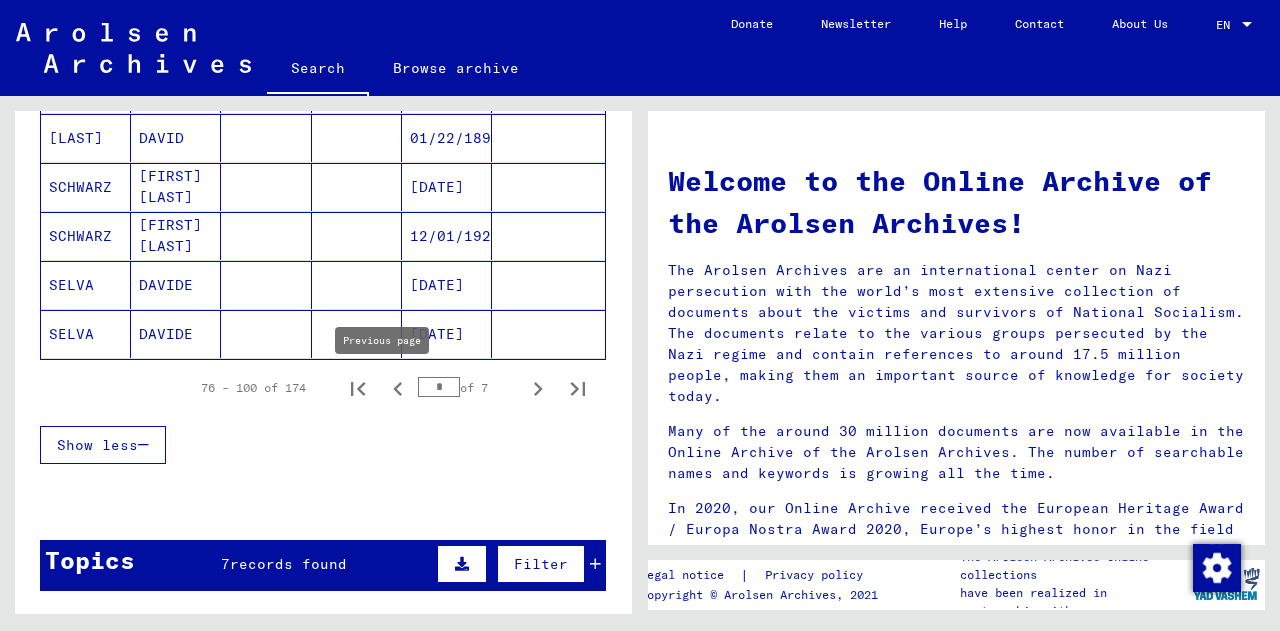 click 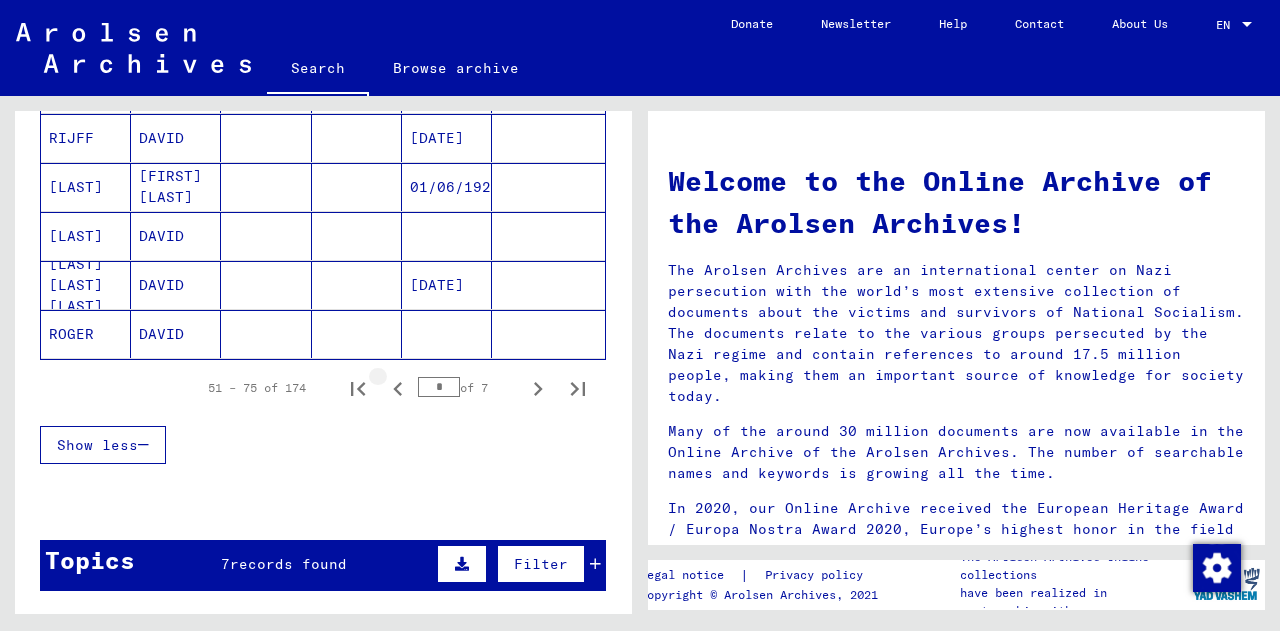click 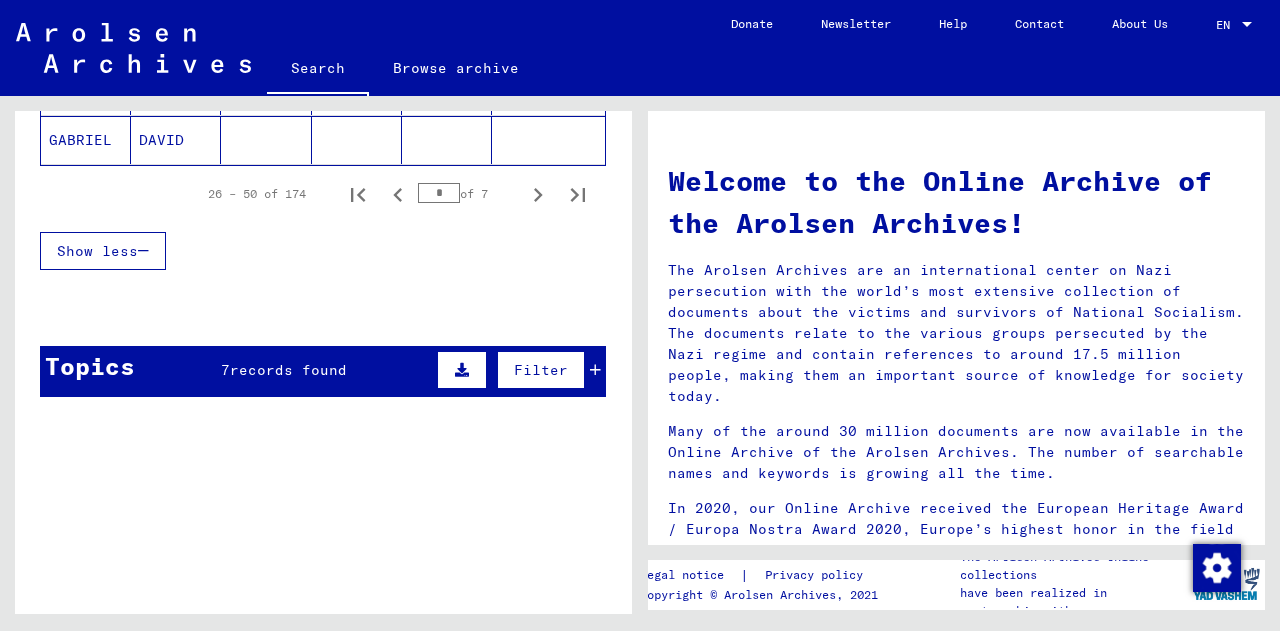 scroll, scrollTop: 1496, scrollLeft: 0, axis: vertical 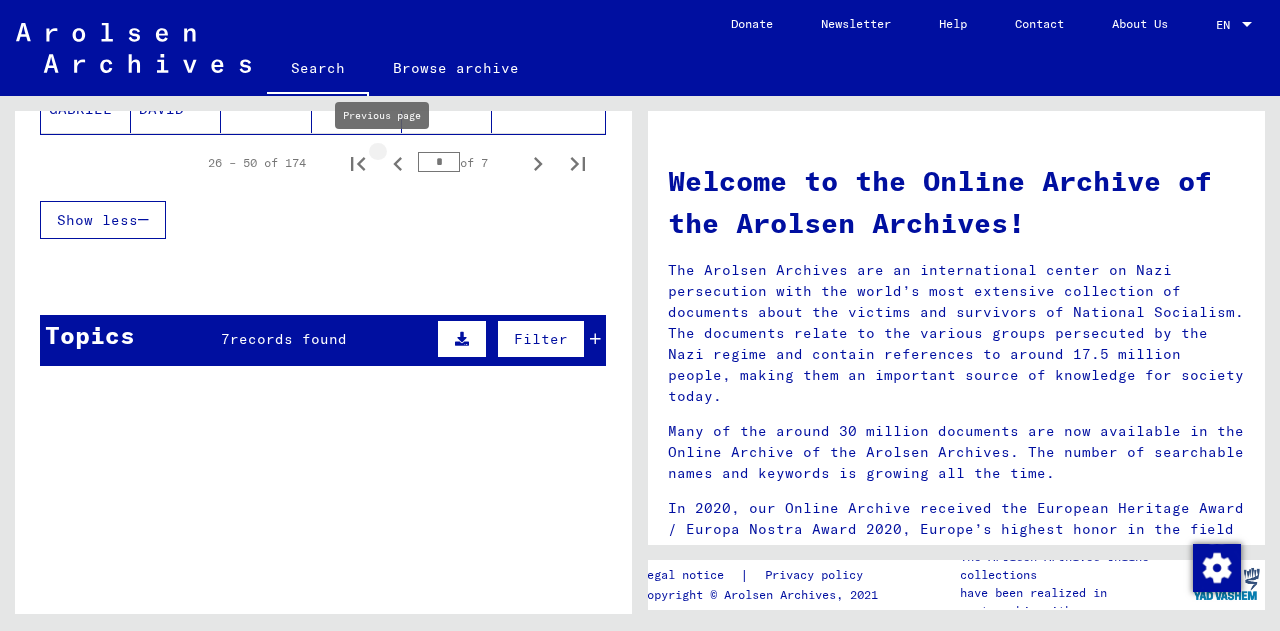 click 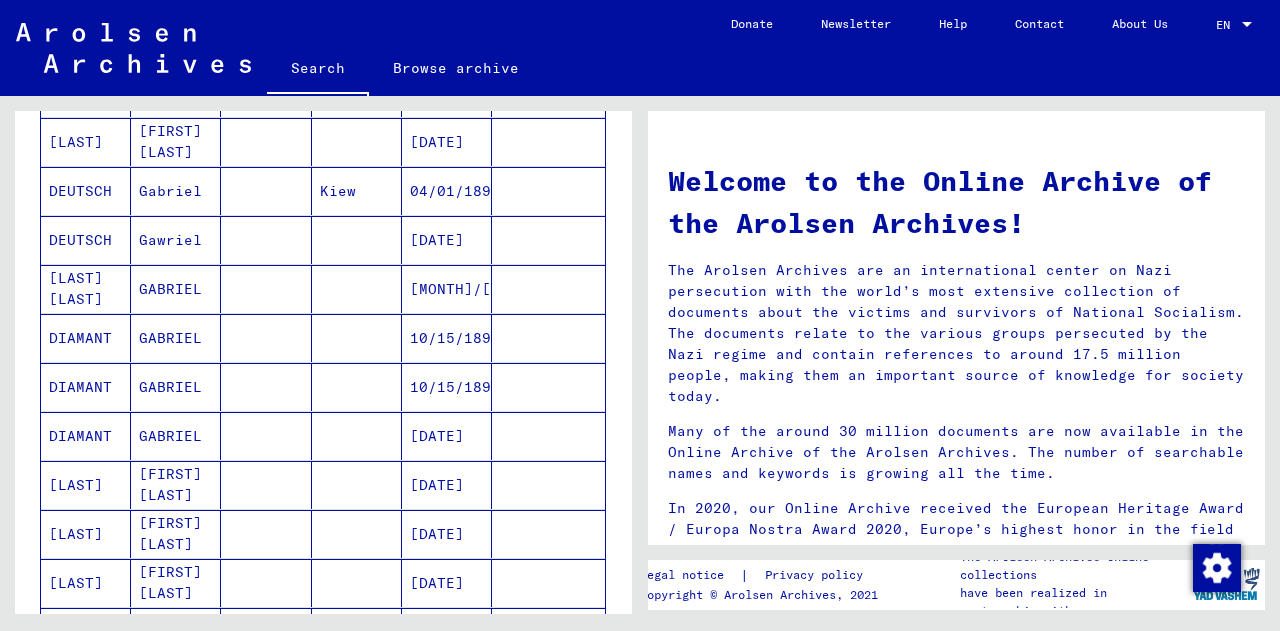 scroll, scrollTop: 923, scrollLeft: 0, axis: vertical 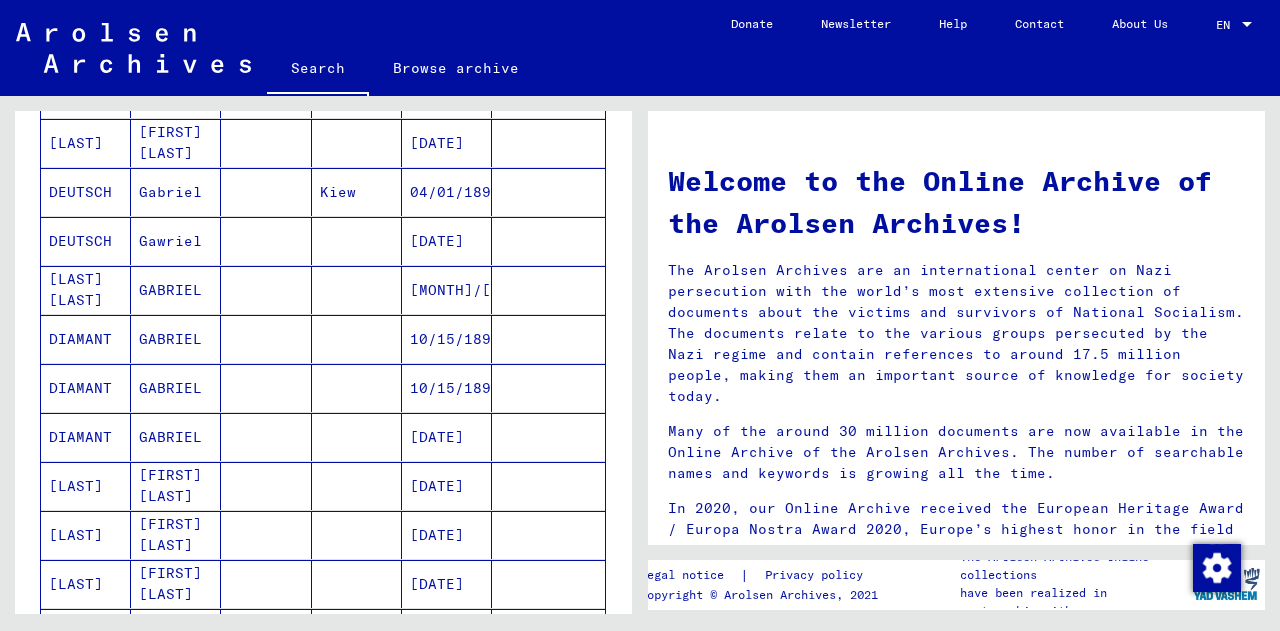 click on "[DATE]" at bounding box center (447, 290) 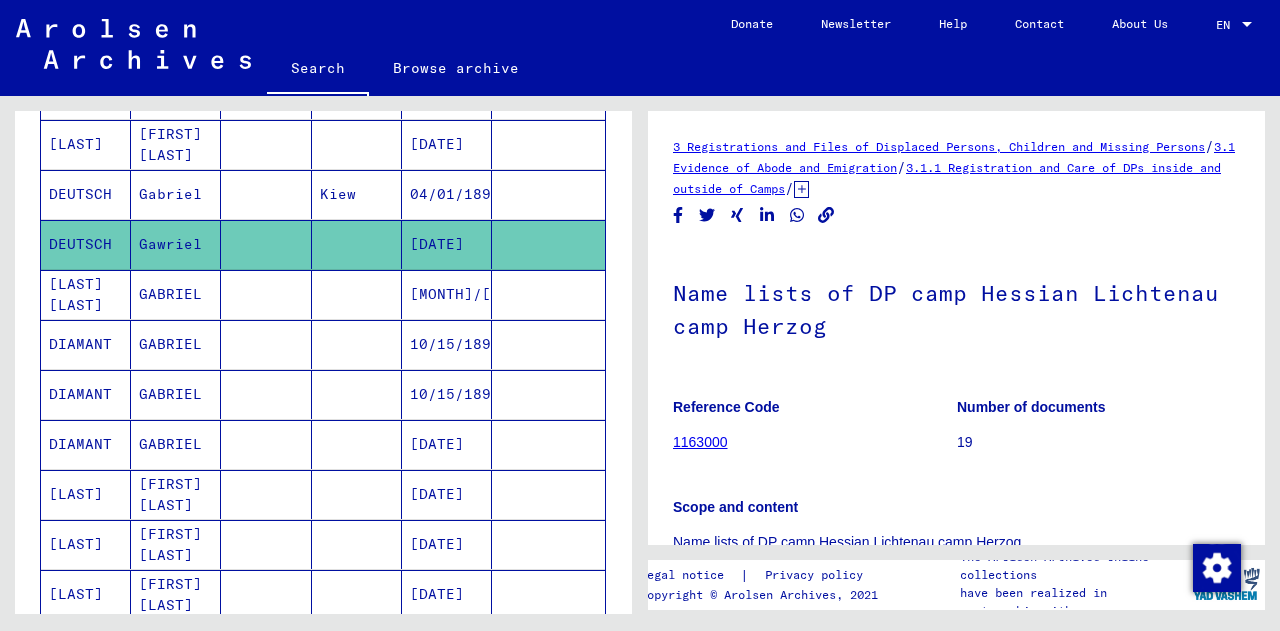 scroll, scrollTop: 0, scrollLeft: 0, axis: both 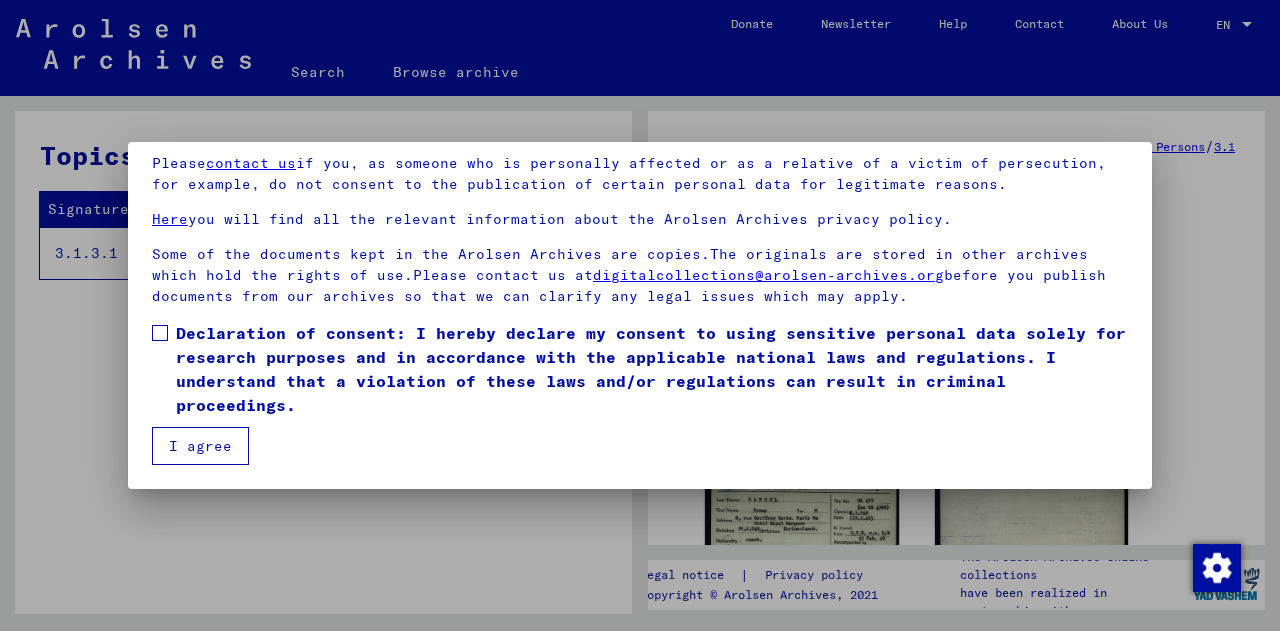 click on "Declaration of consent: I hereby declare my consent to using sensitive personal data solely for research purposes and in accordance with the applicable national laws and regulations. I understand that a violation of these laws and/or regulations can result in criminal proceedings." at bounding box center (652, 369) 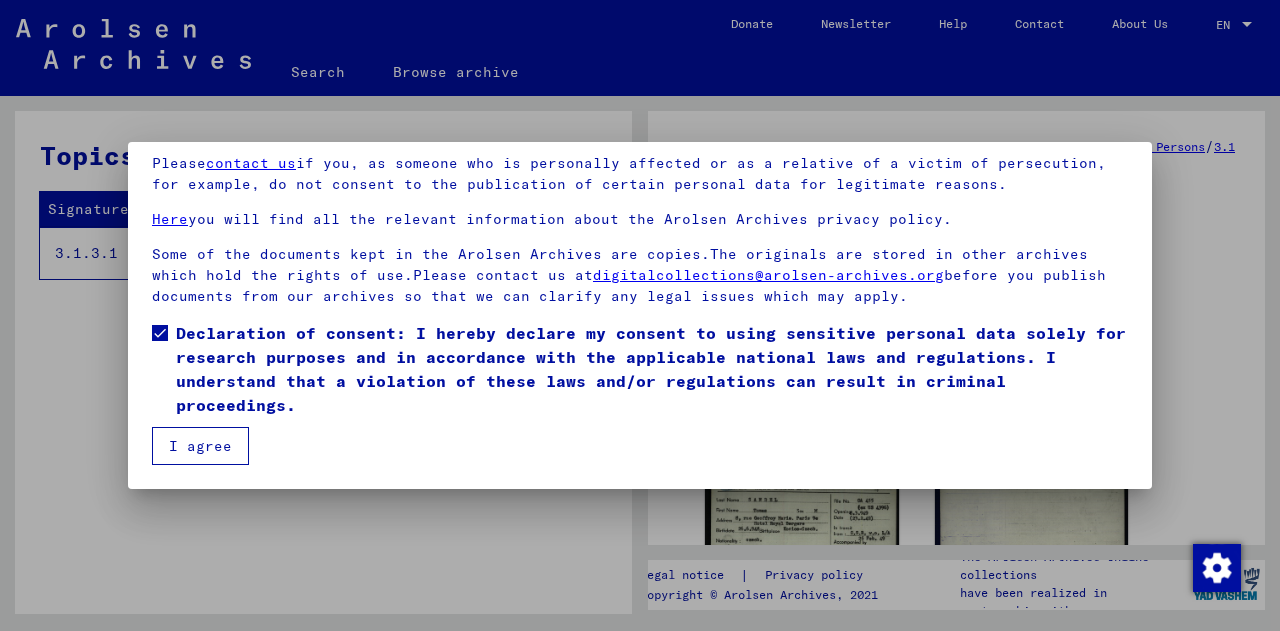 click on "I agree" at bounding box center (200, 446) 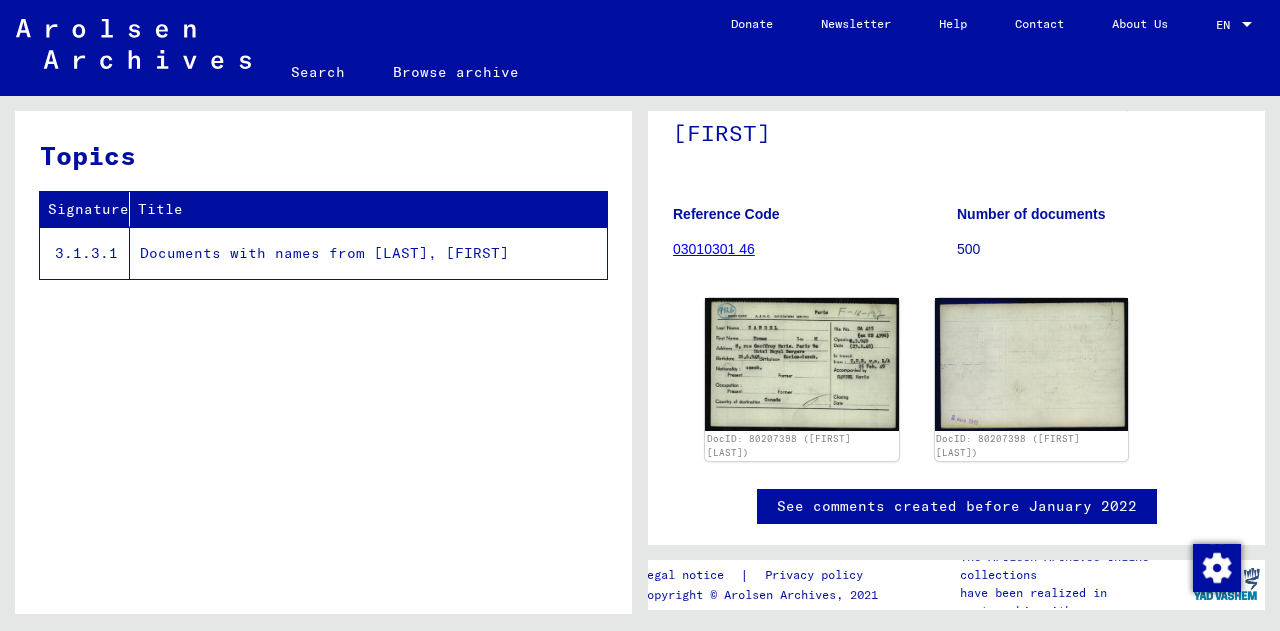 scroll, scrollTop: 171, scrollLeft: 0, axis: vertical 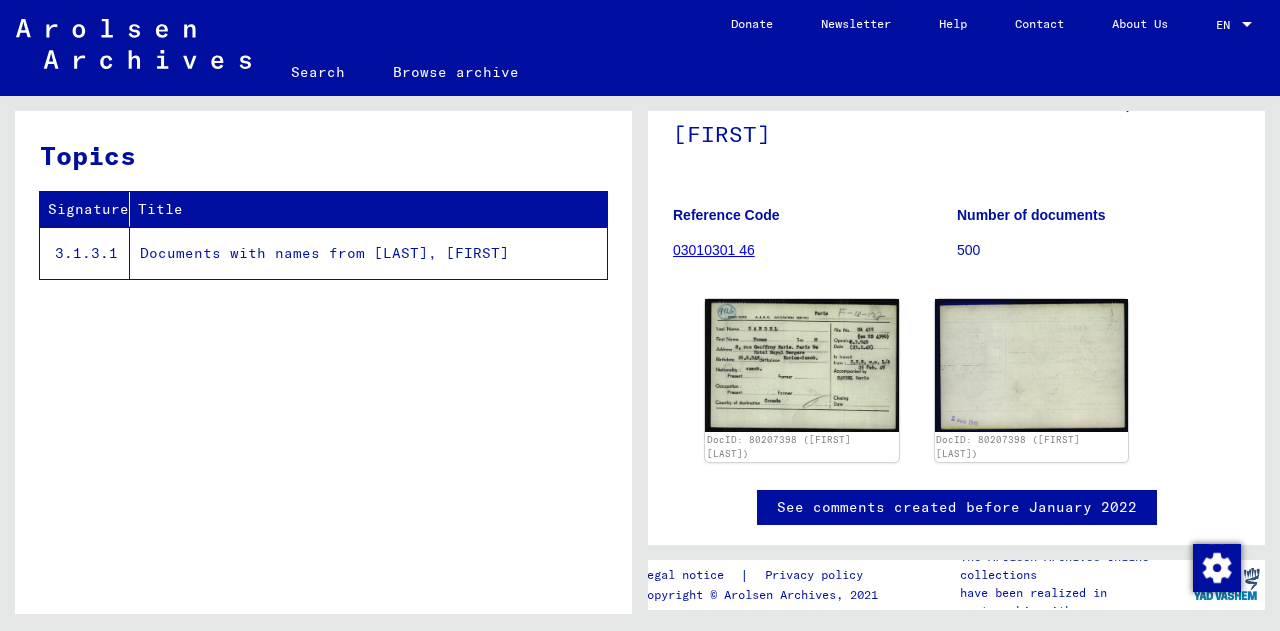 click on "03010301 46" 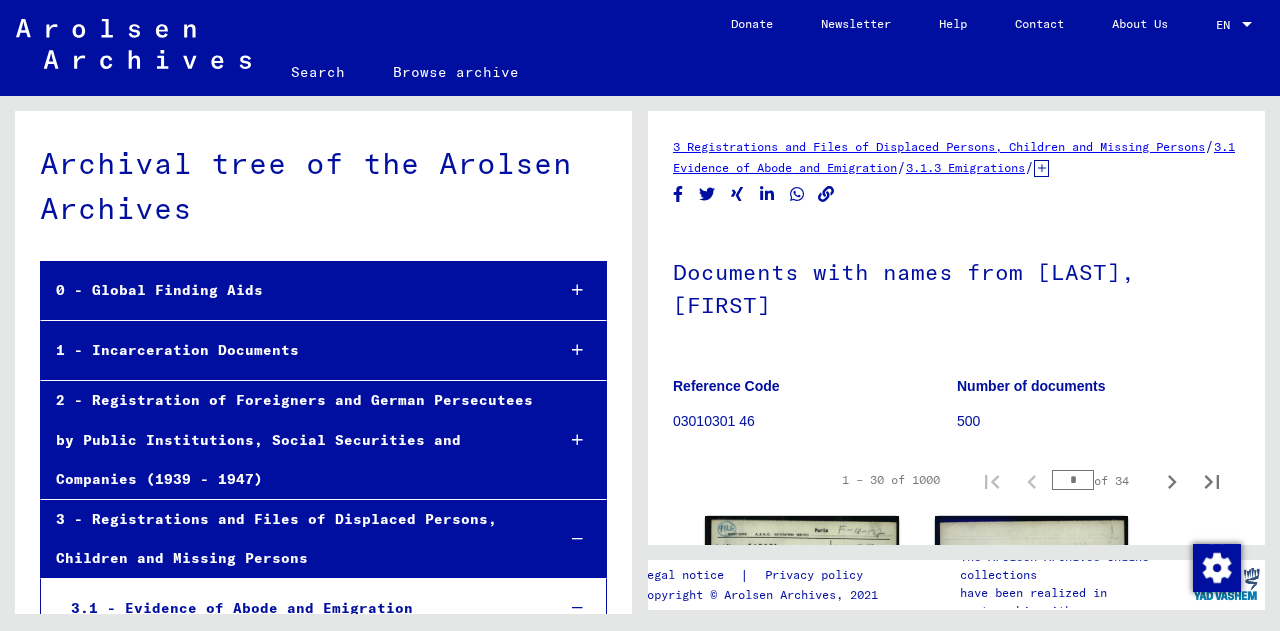 scroll, scrollTop: 11496, scrollLeft: 0, axis: vertical 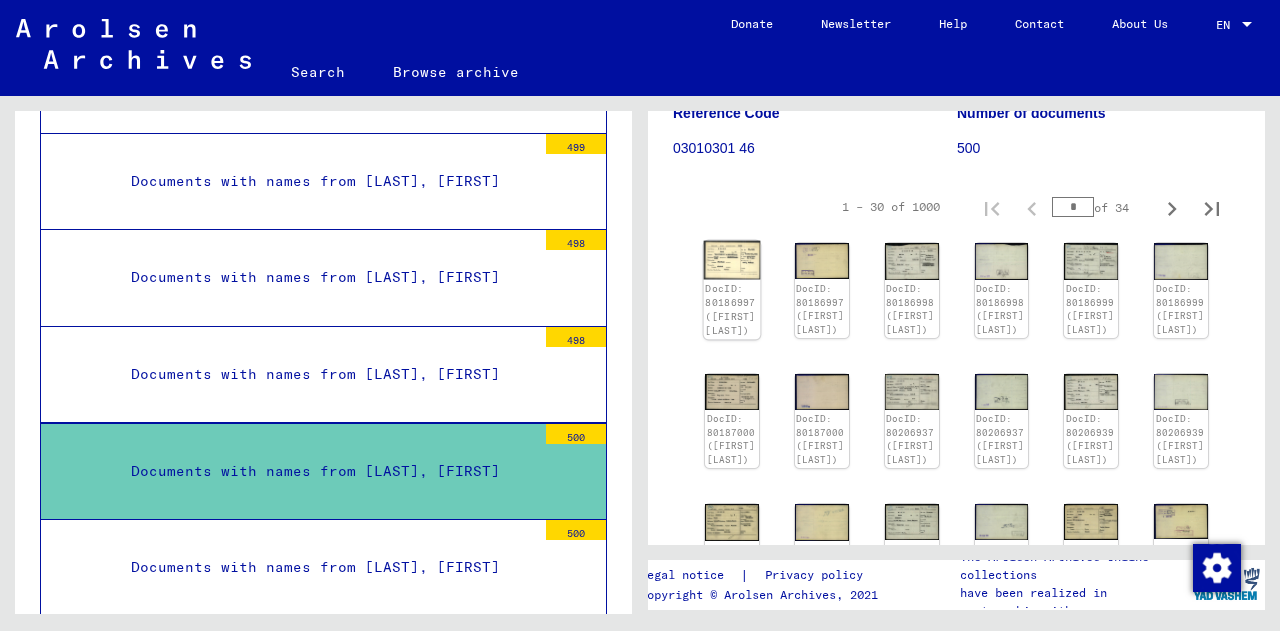 click 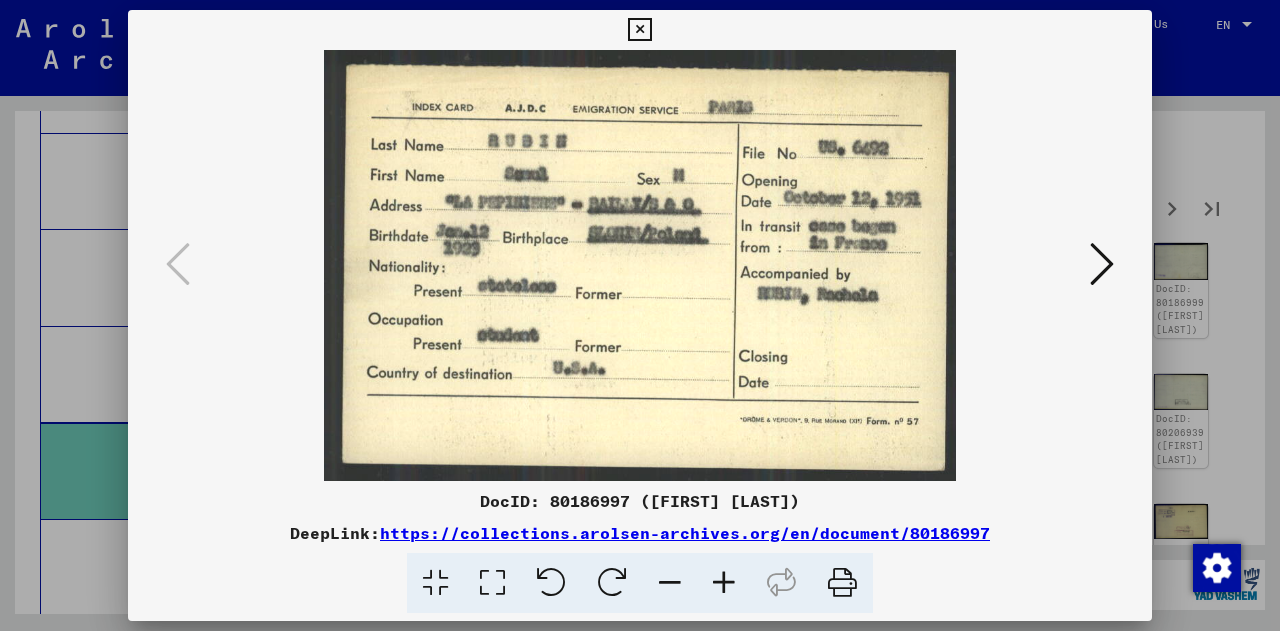 type 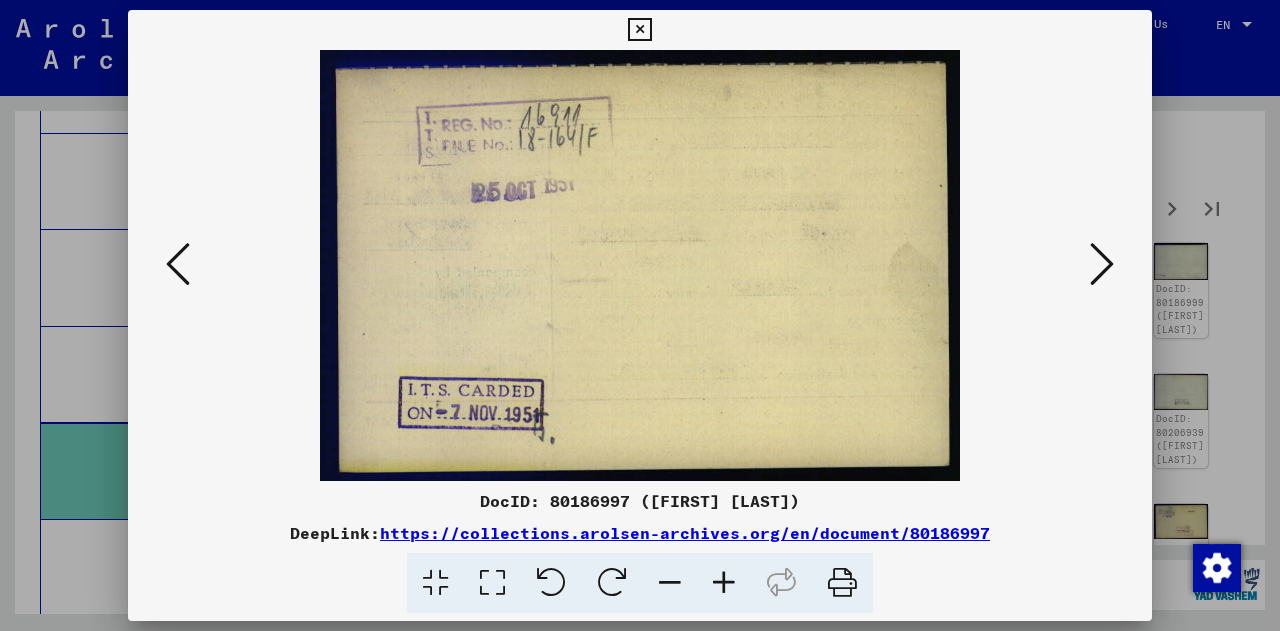 click at bounding box center (1102, 264) 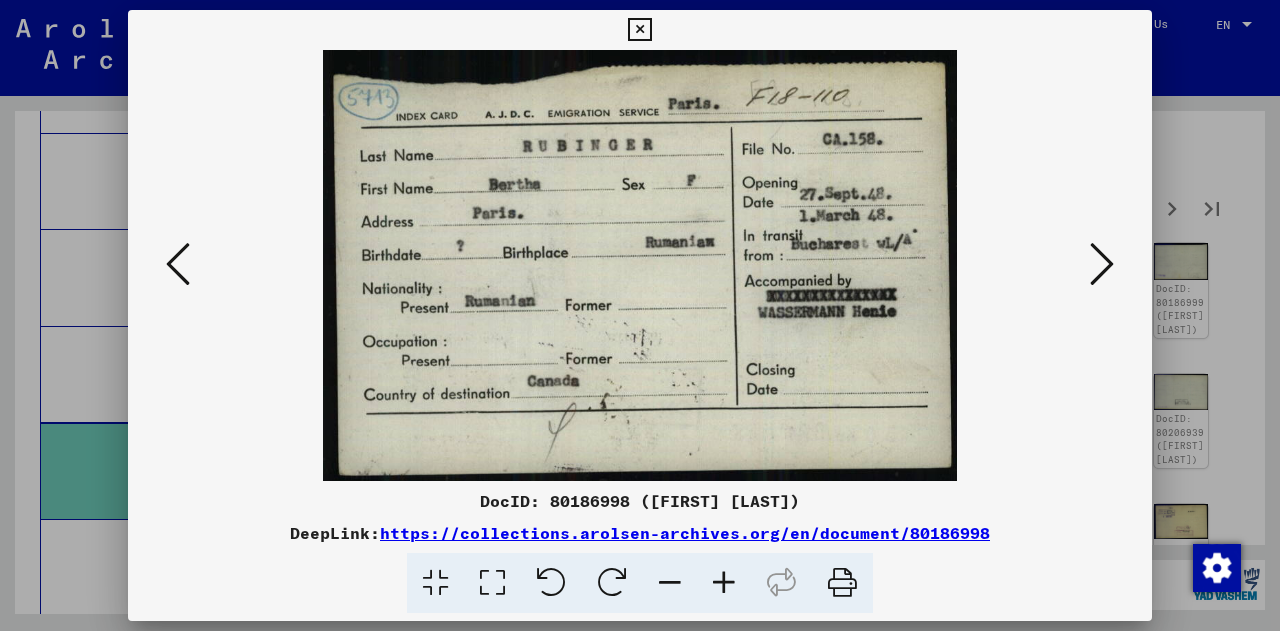 click at bounding box center [1102, 264] 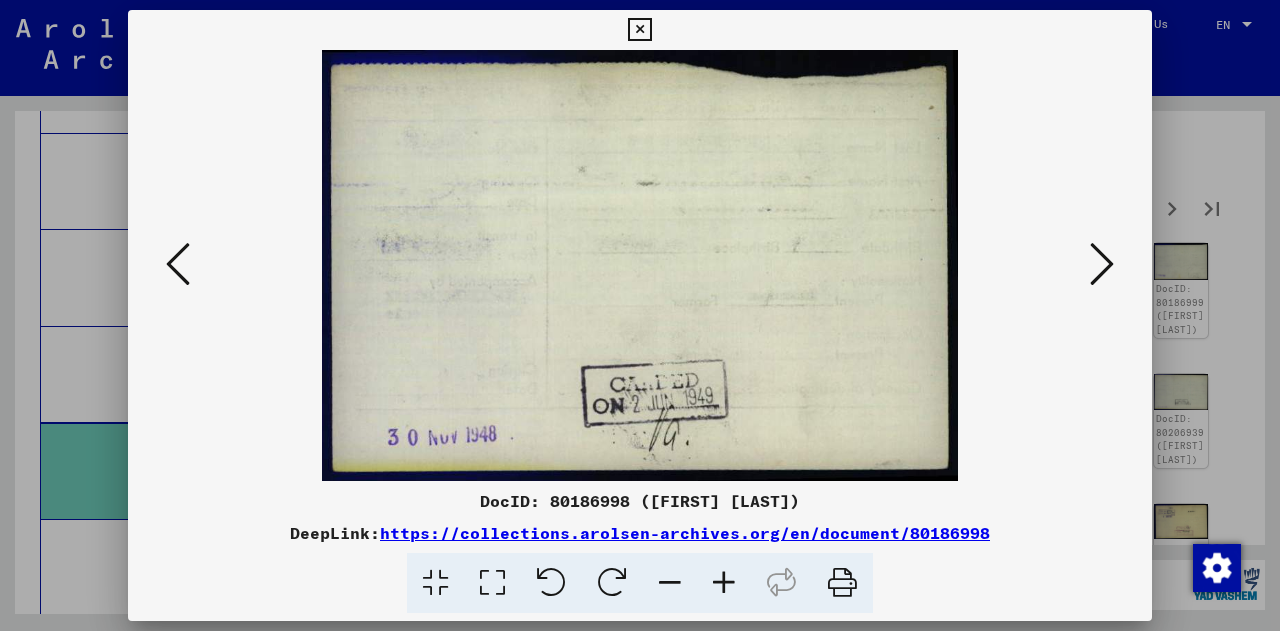 click at bounding box center (1102, 264) 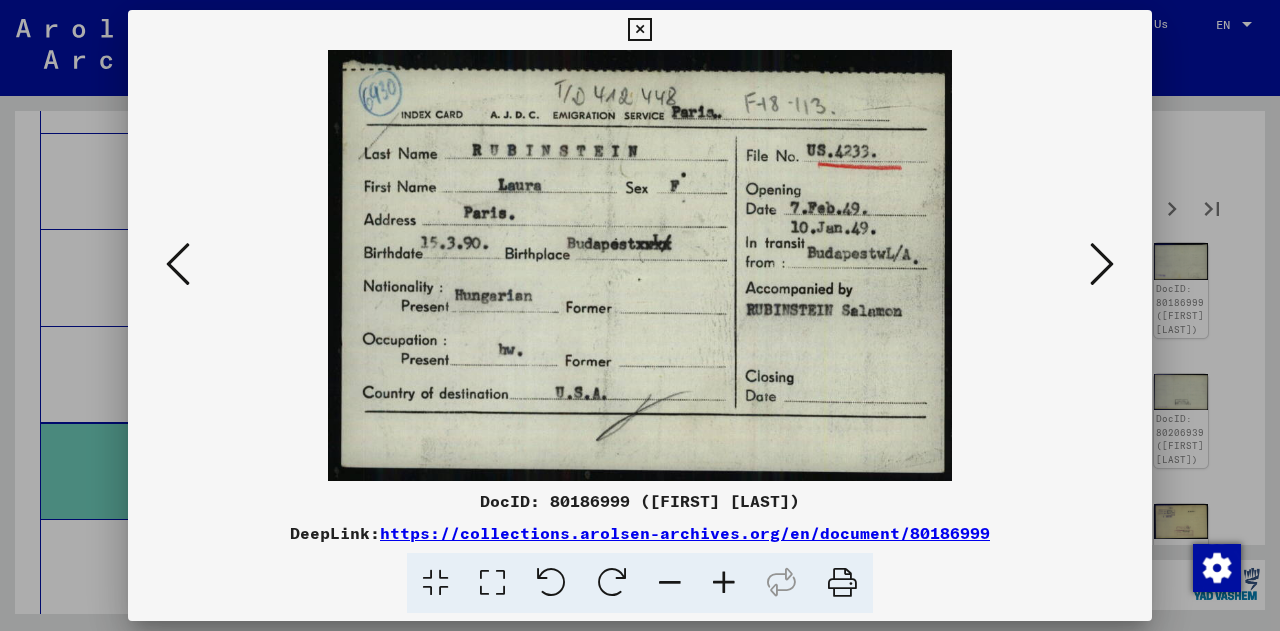 click at bounding box center [1102, 264] 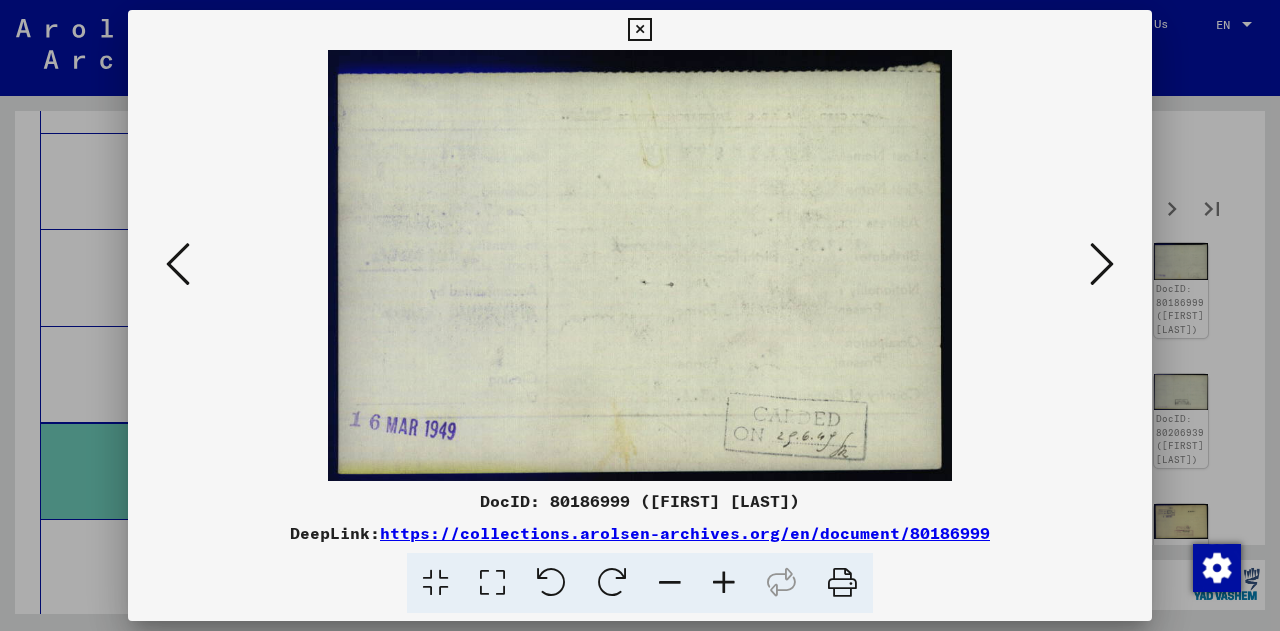 click at bounding box center (1102, 264) 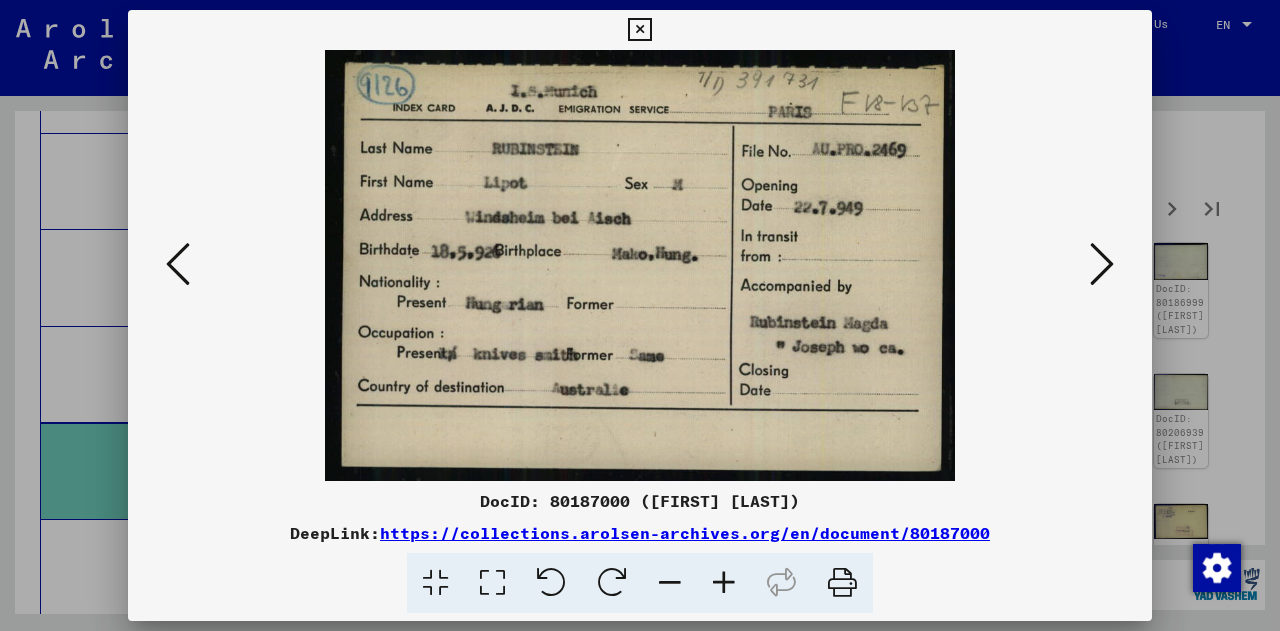 click at bounding box center (1102, 264) 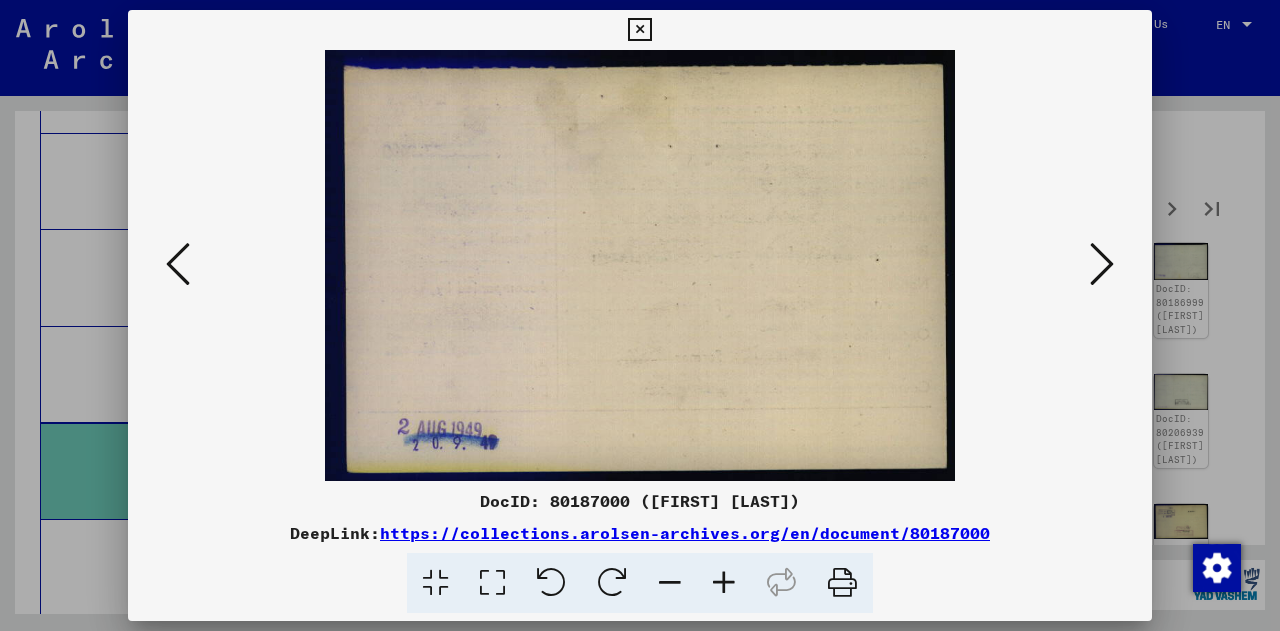 click at bounding box center [1102, 264] 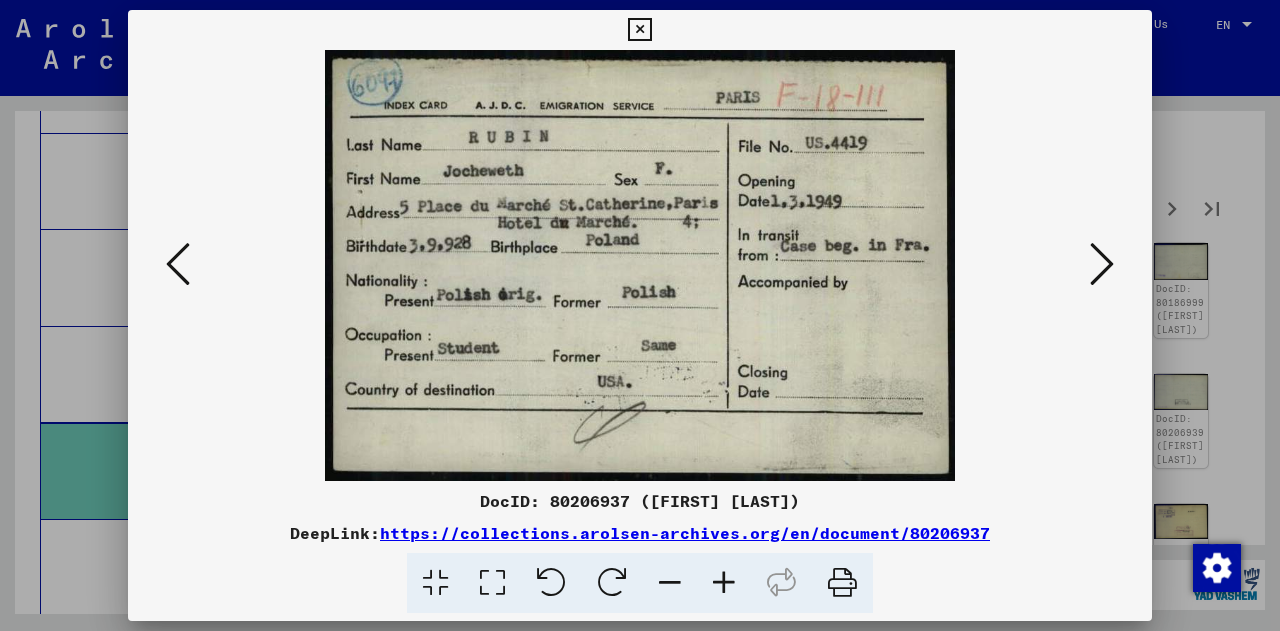 click at bounding box center [640, 315] 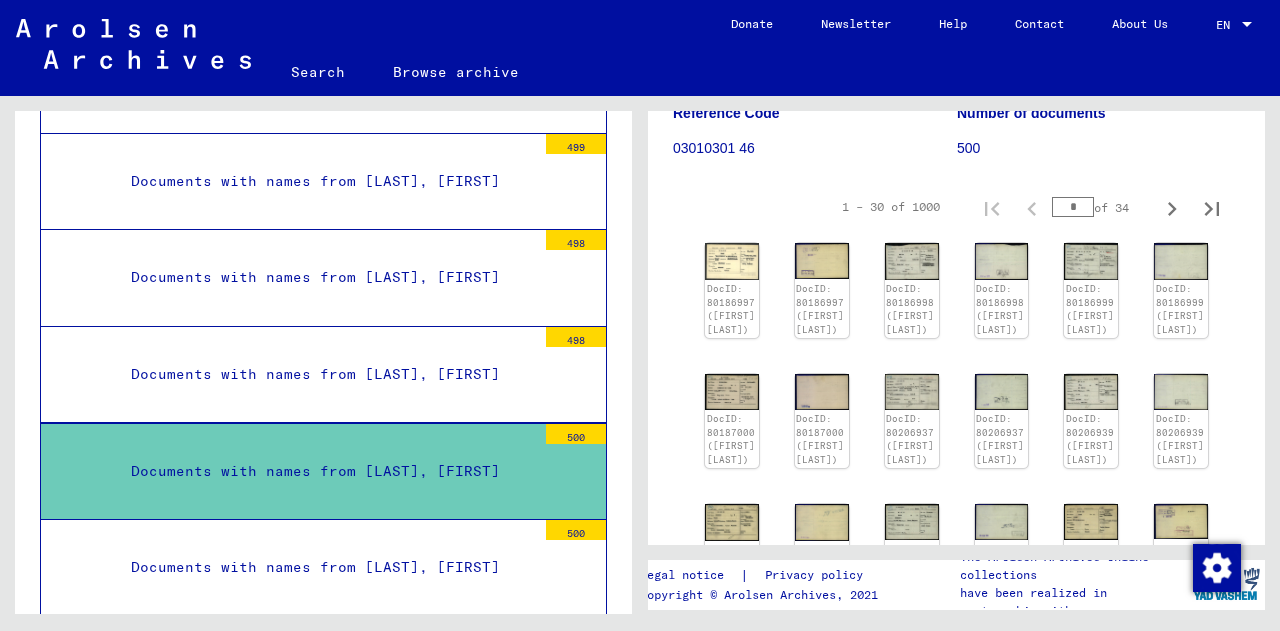 click on "Documents with names from [LAST], [FIRST]" at bounding box center [326, 567] 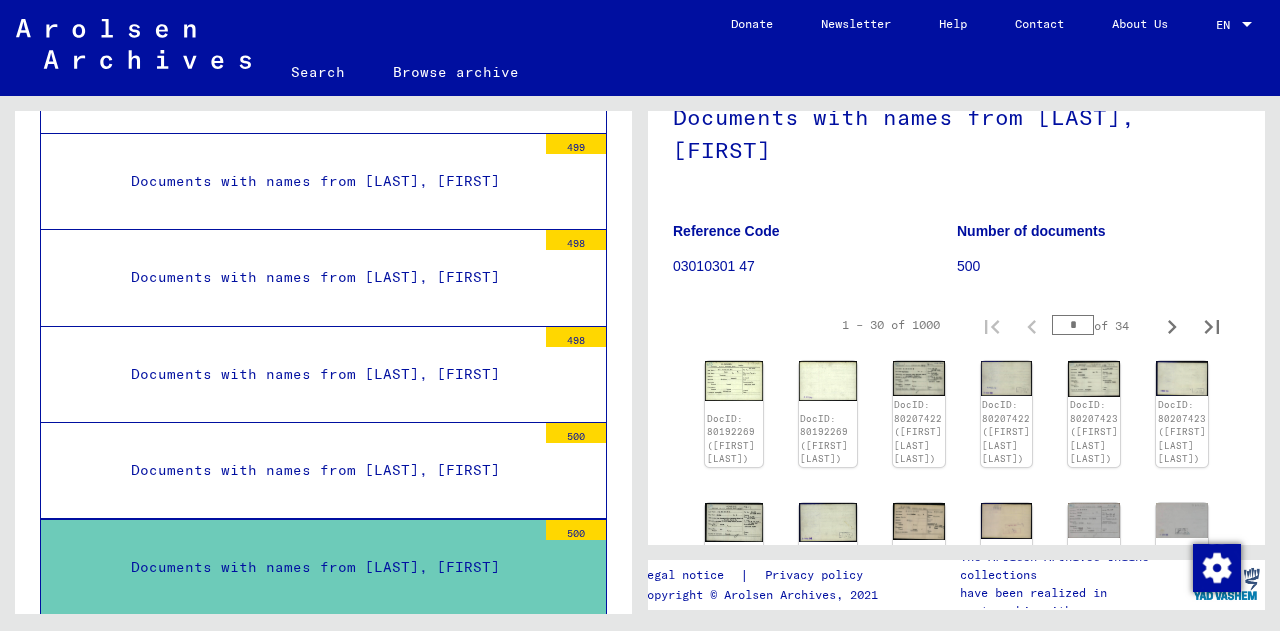 scroll, scrollTop: 156, scrollLeft: 0, axis: vertical 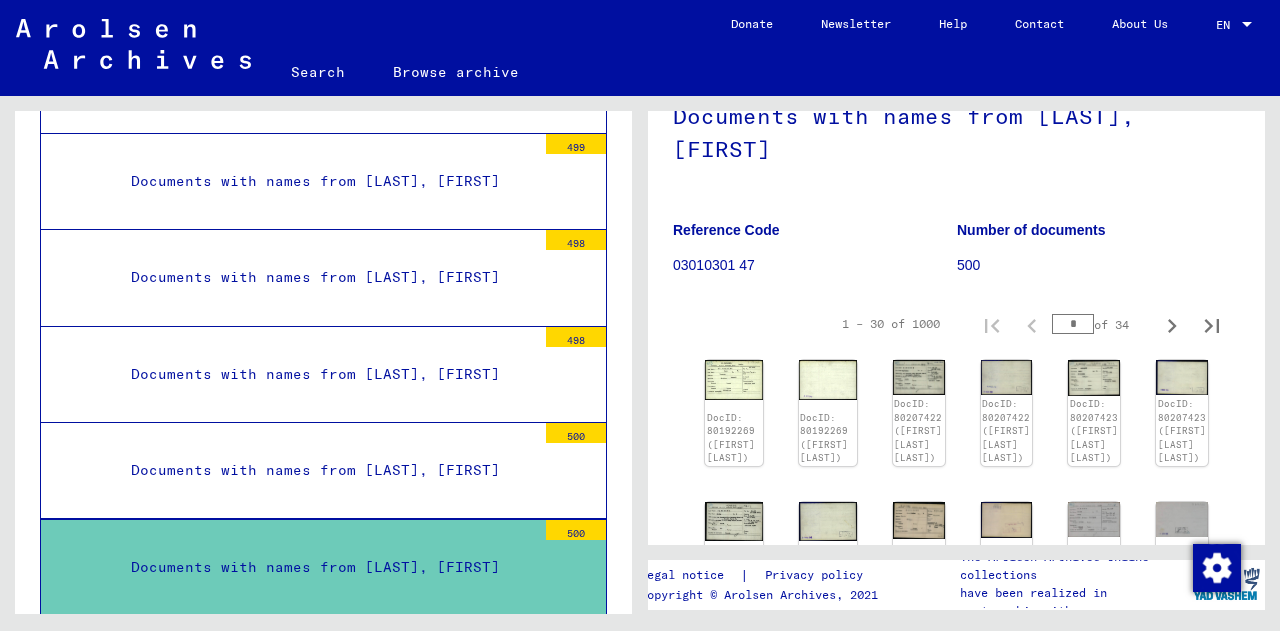 click on "Documents with names from [LAST], [FIRST]" at bounding box center [326, 470] 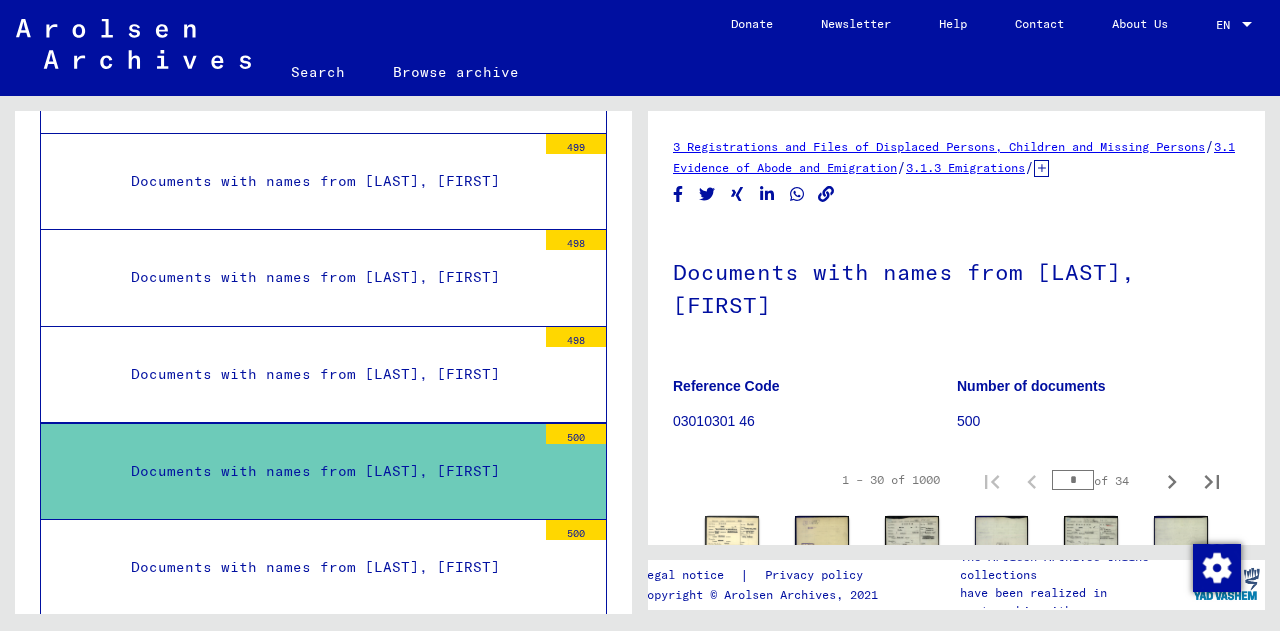 click on "*" at bounding box center (1073, 480) 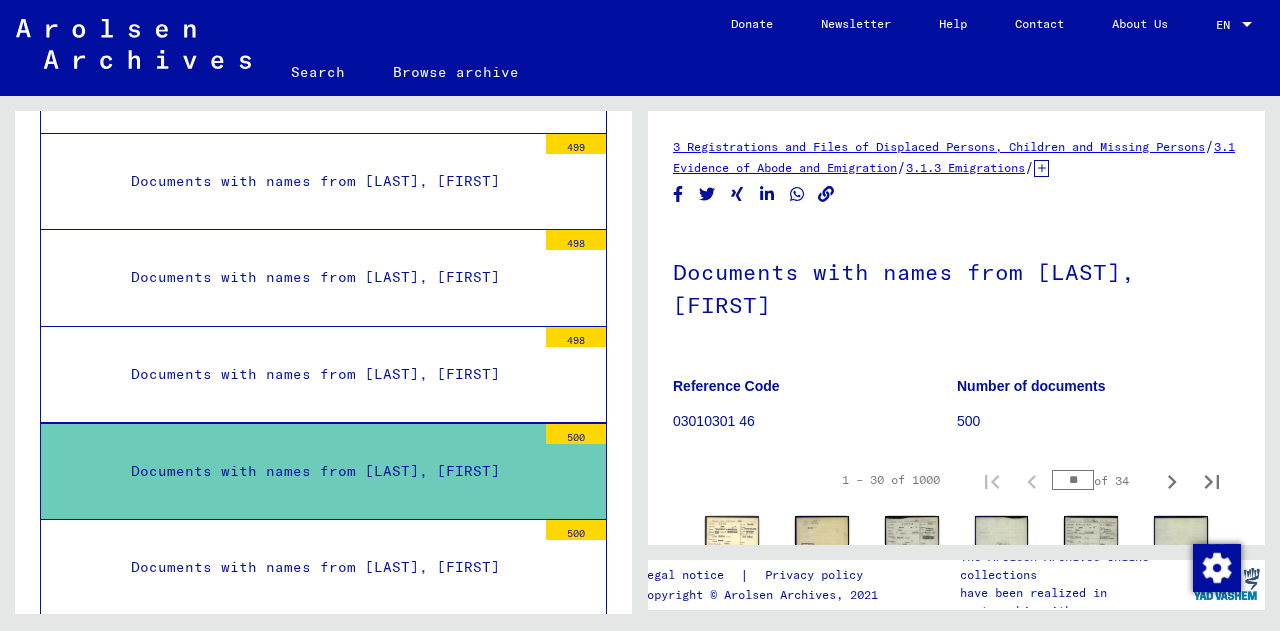 type on "**" 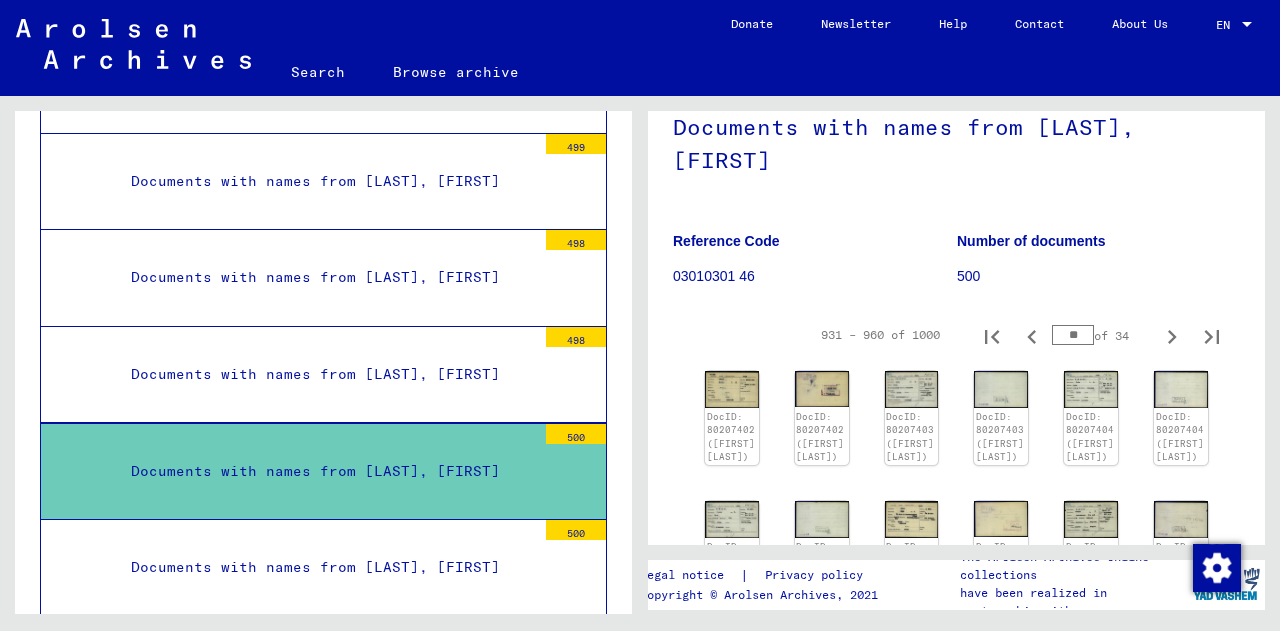 scroll, scrollTop: 146, scrollLeft: 0, axis: vertical 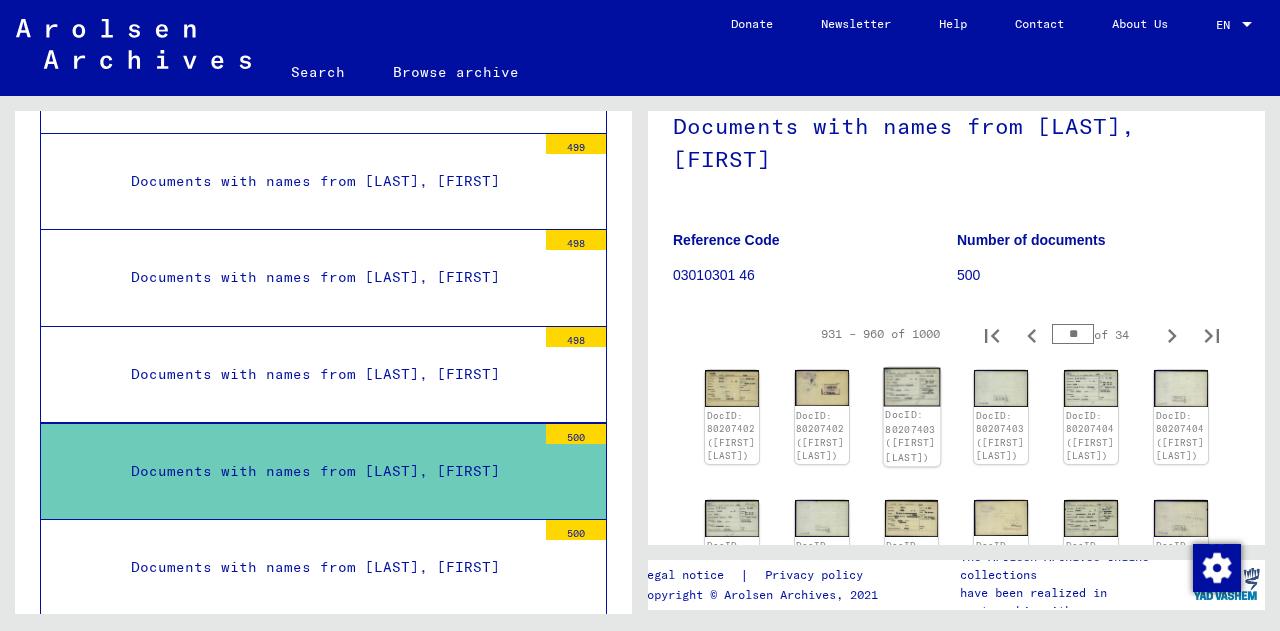 click on "DocID: 80207403 (Abram SANDLER)" 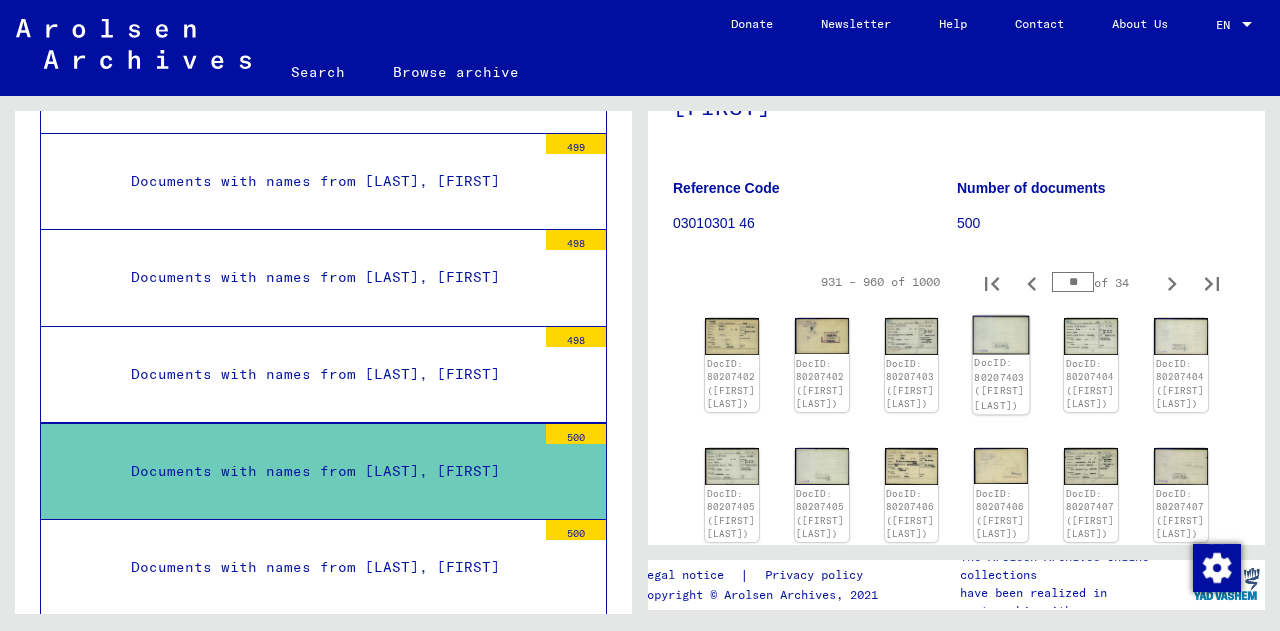 scroll, scrollTop: 199, scrollLeft: 0, axis: vertical 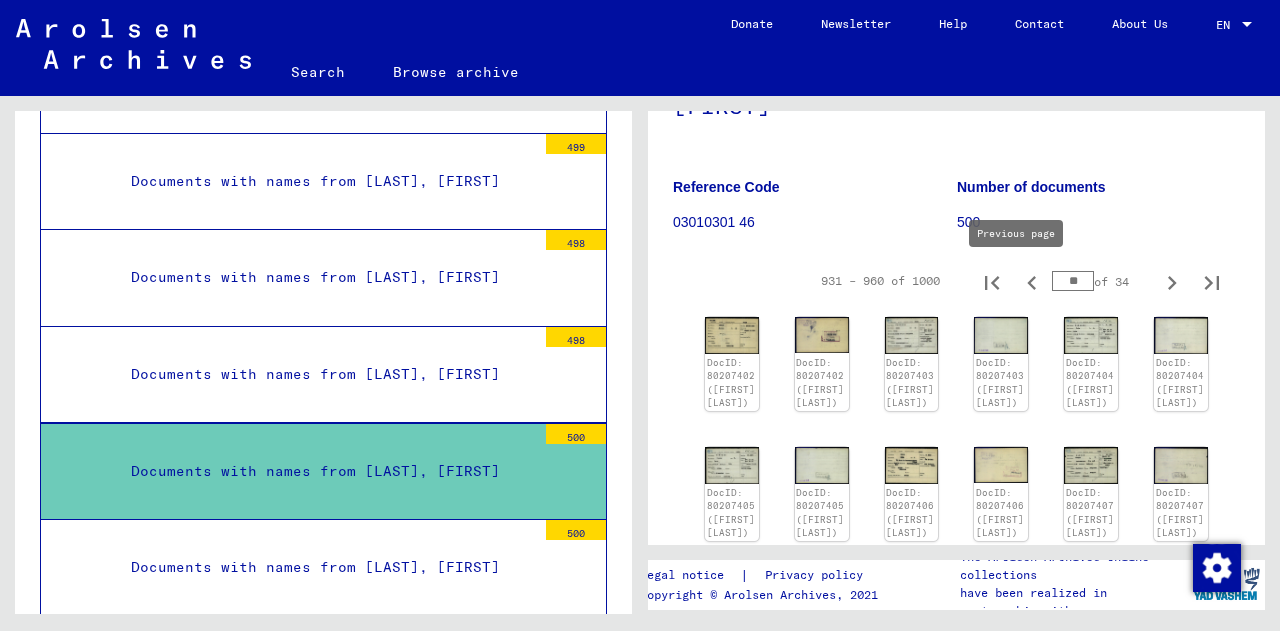 click 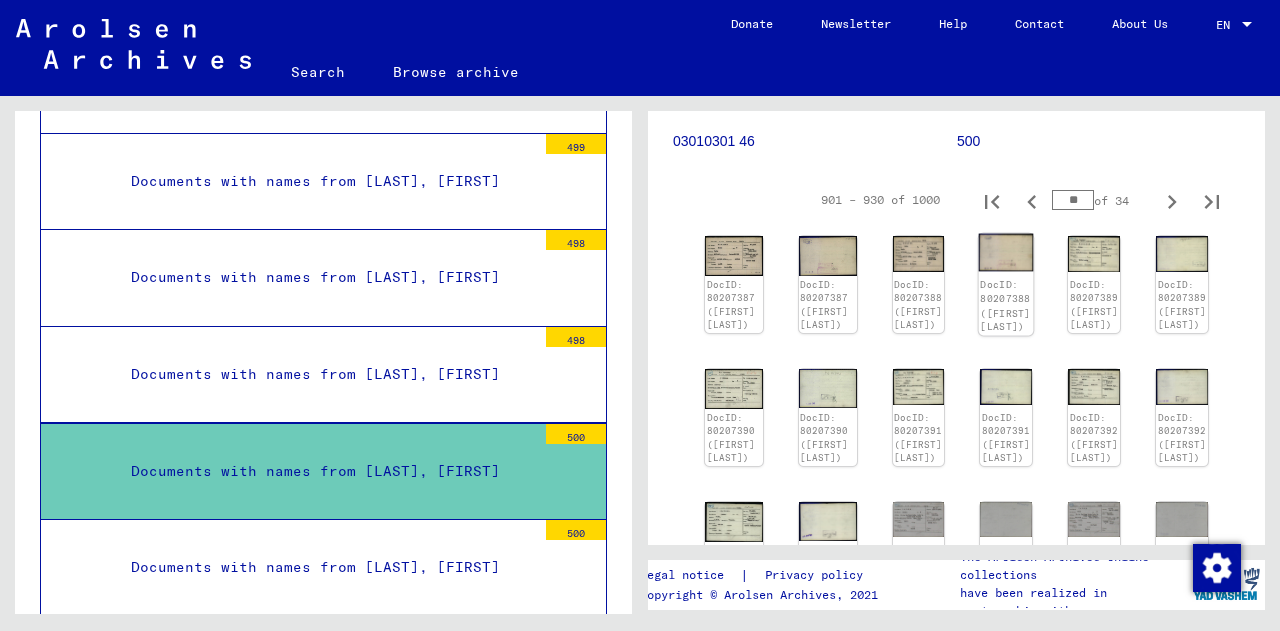 scroll, scrollTop: 283, scrollLeft: 0, axis: vertical 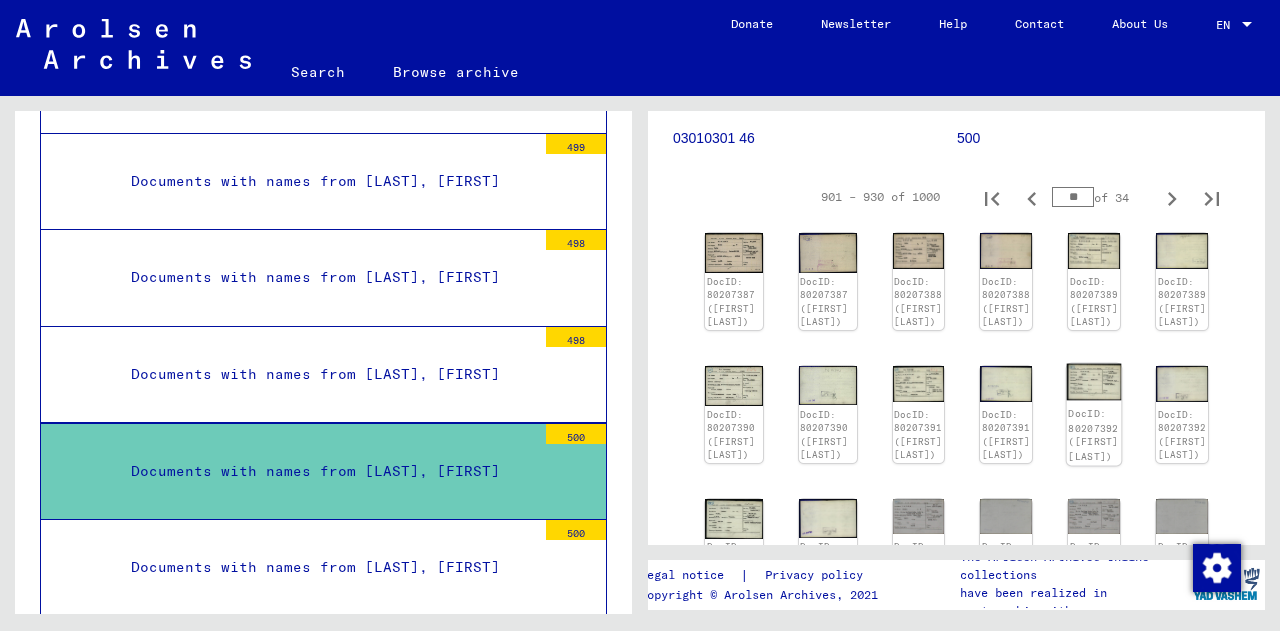 click on "DocID: 80207392 (Adolph SANDEL)" 